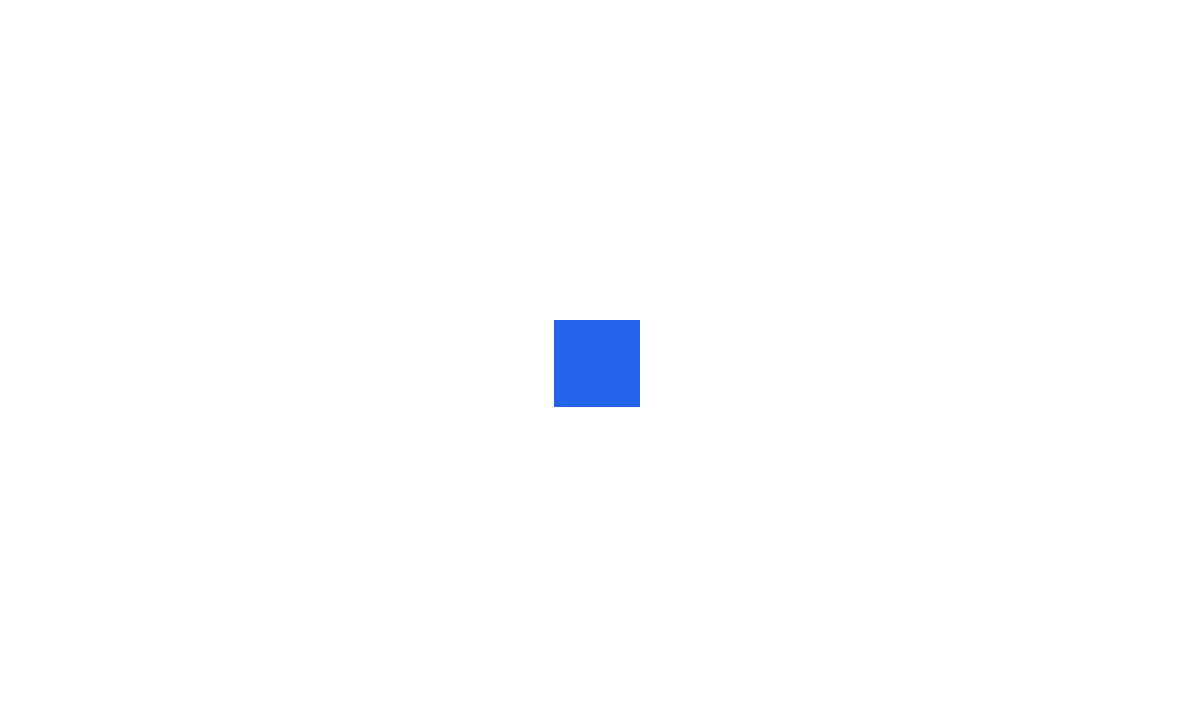 scroll, scrollTop: 0, scrollLeft: 0, axis: both 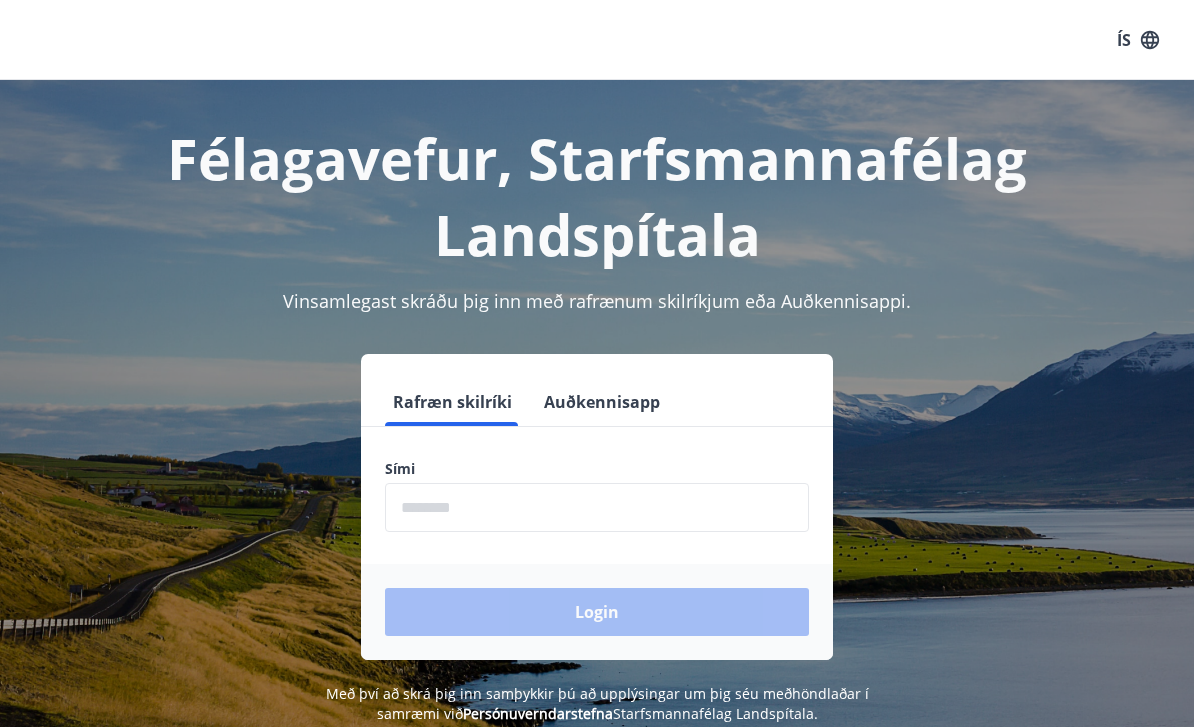 click at bounding box center (597, 507) 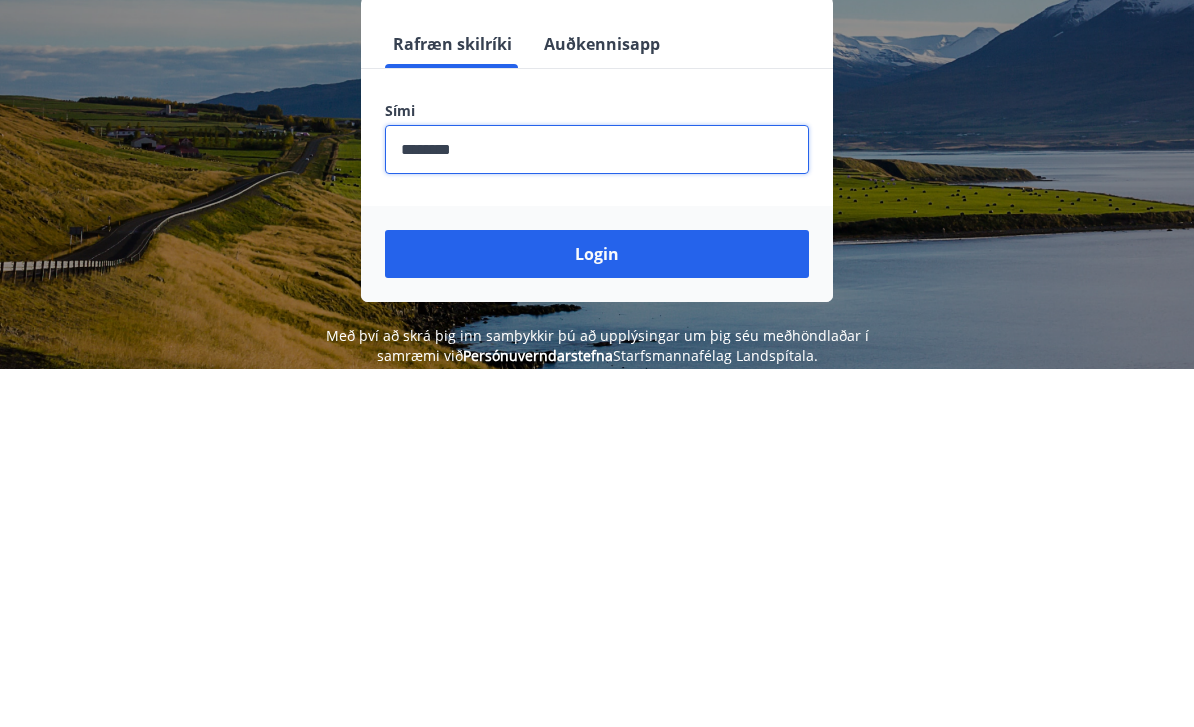 type on "********" 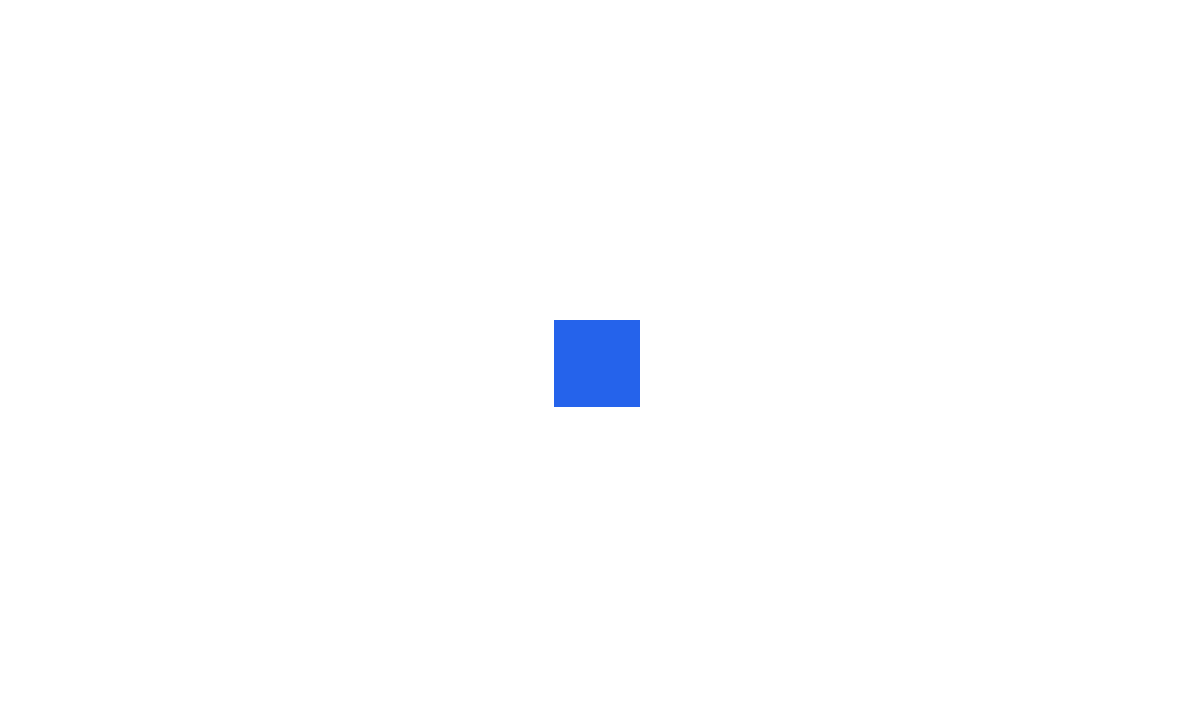 scroll, scrollTop: 0, scrollLeft: 0, axis: both 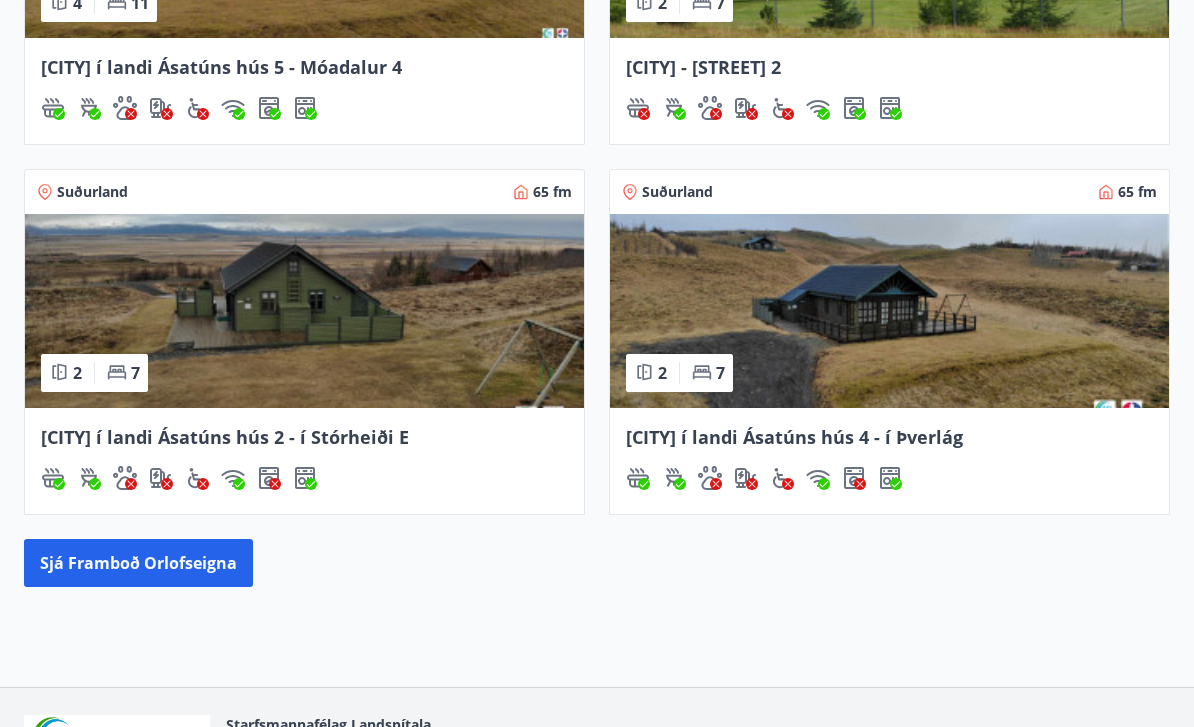 click on "Sjá framboð orlofseigna" at bounding box center (138, 563) 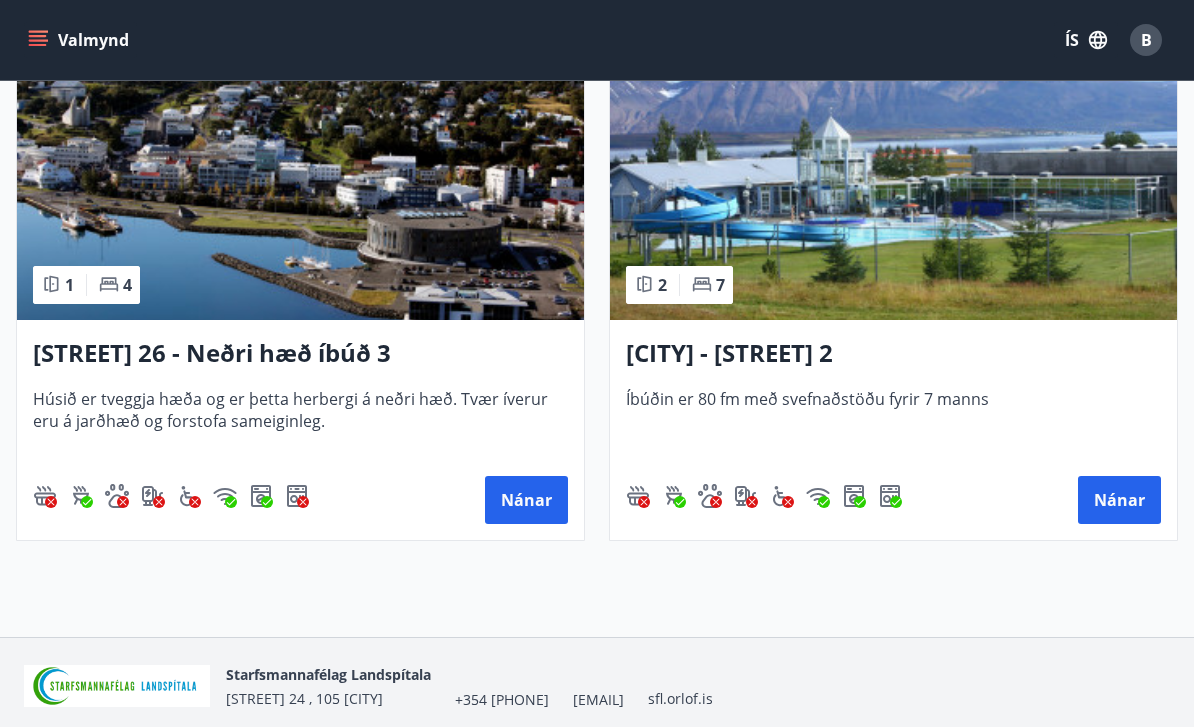 scroll, scrollTop: 4228, scrollLeft: 0, axis: vertical 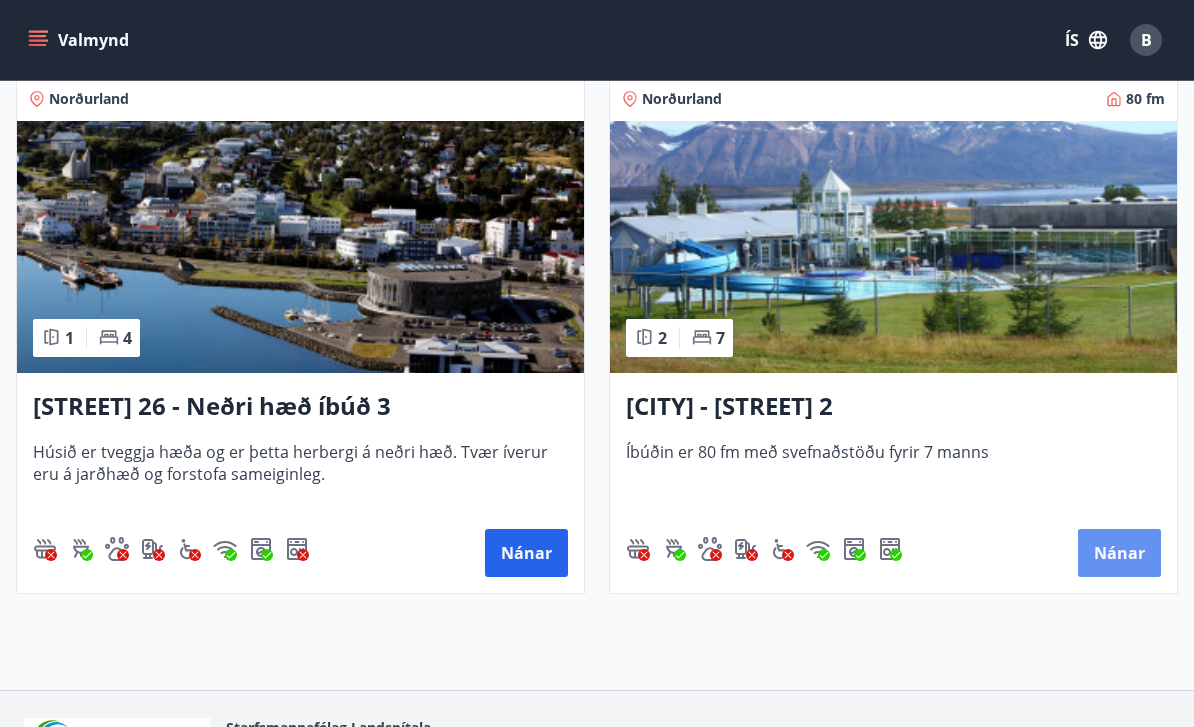 click on "Nánar" at bounding box center [1119, 553] 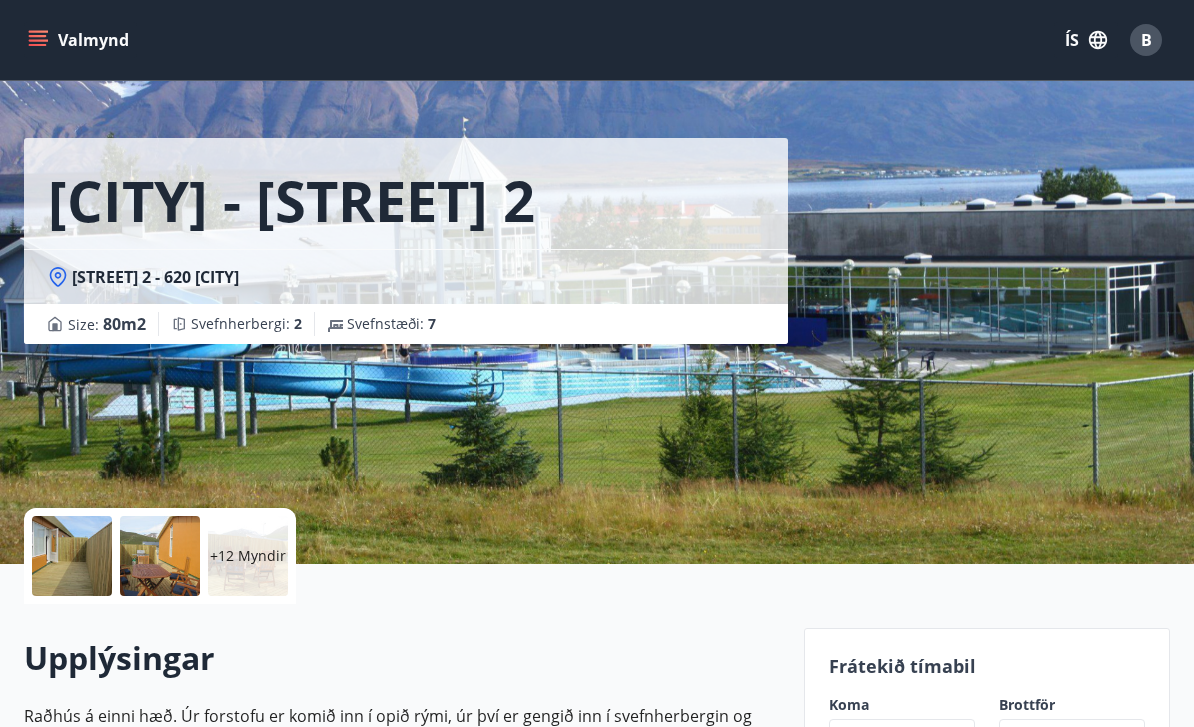 scroll, scrollTop: 0, scrollLeft: 0, axis: both 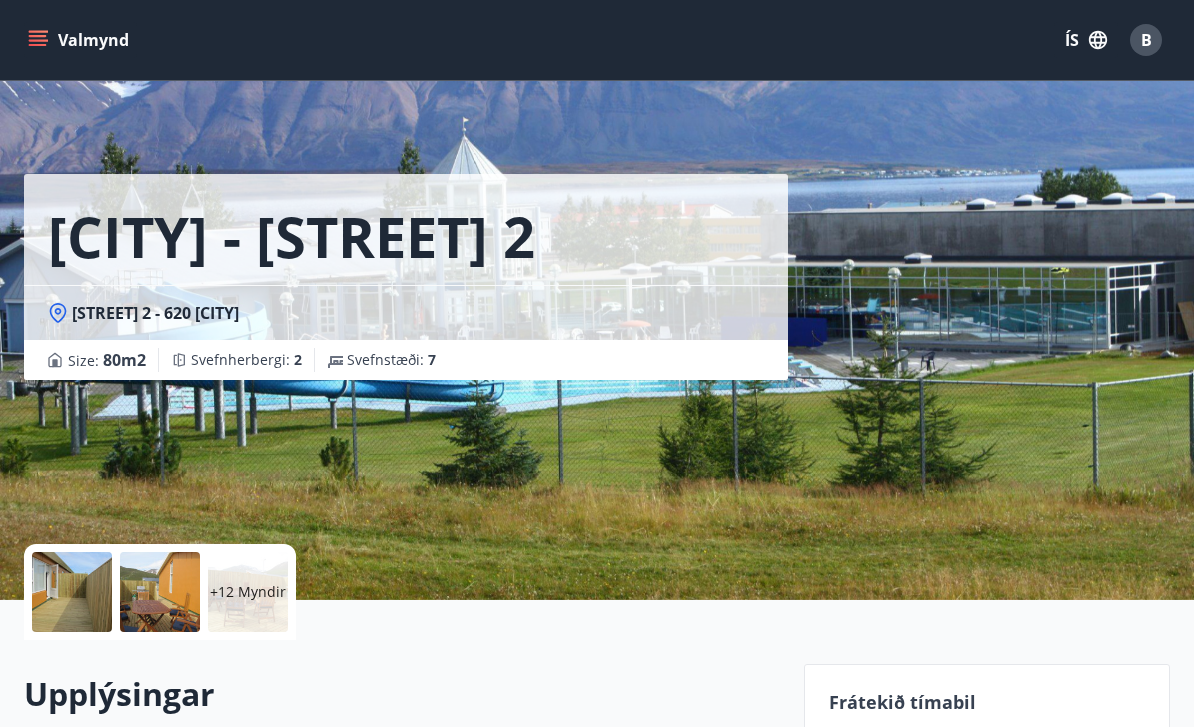 click on "Valmynd" at bounding box center (80, 40) 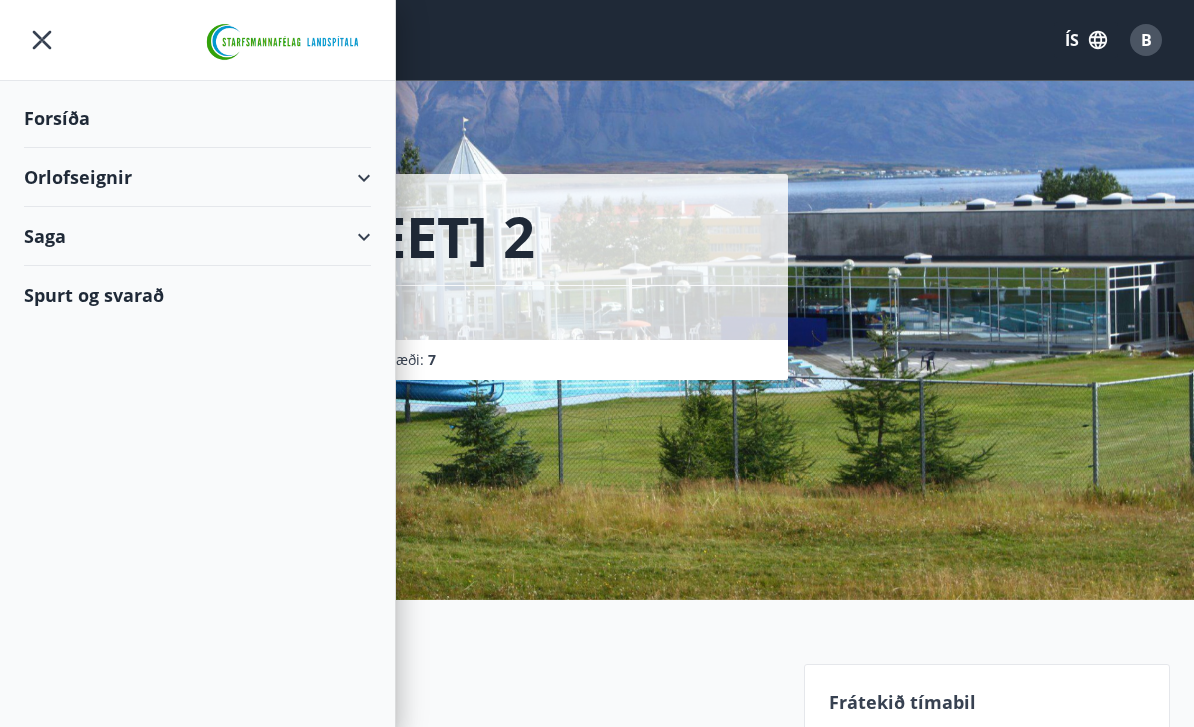 click 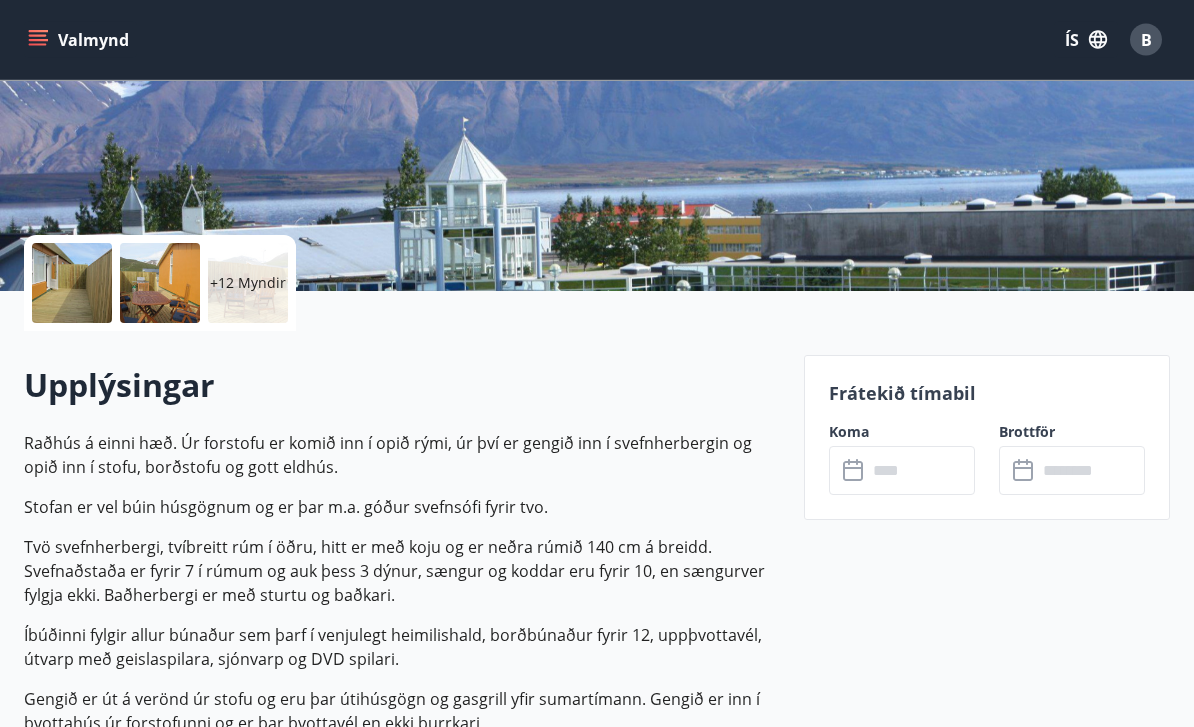 scroll, scrollTop: 323, scrollLeft: 0, axis: vertical 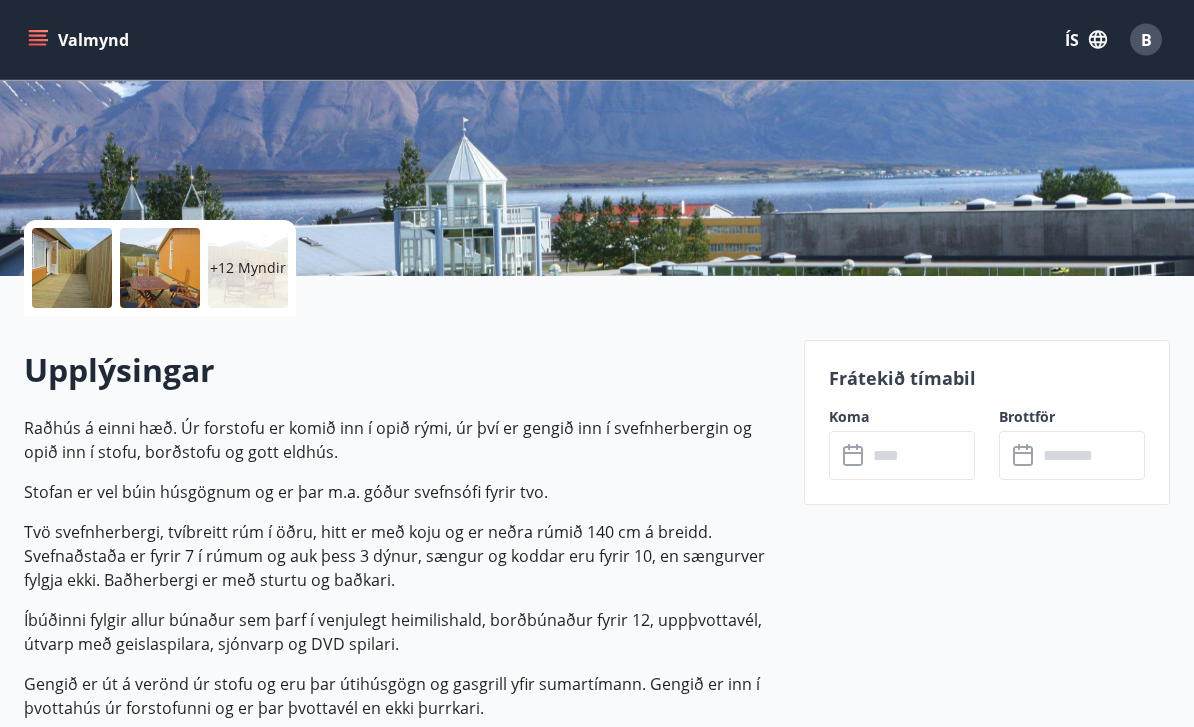 click 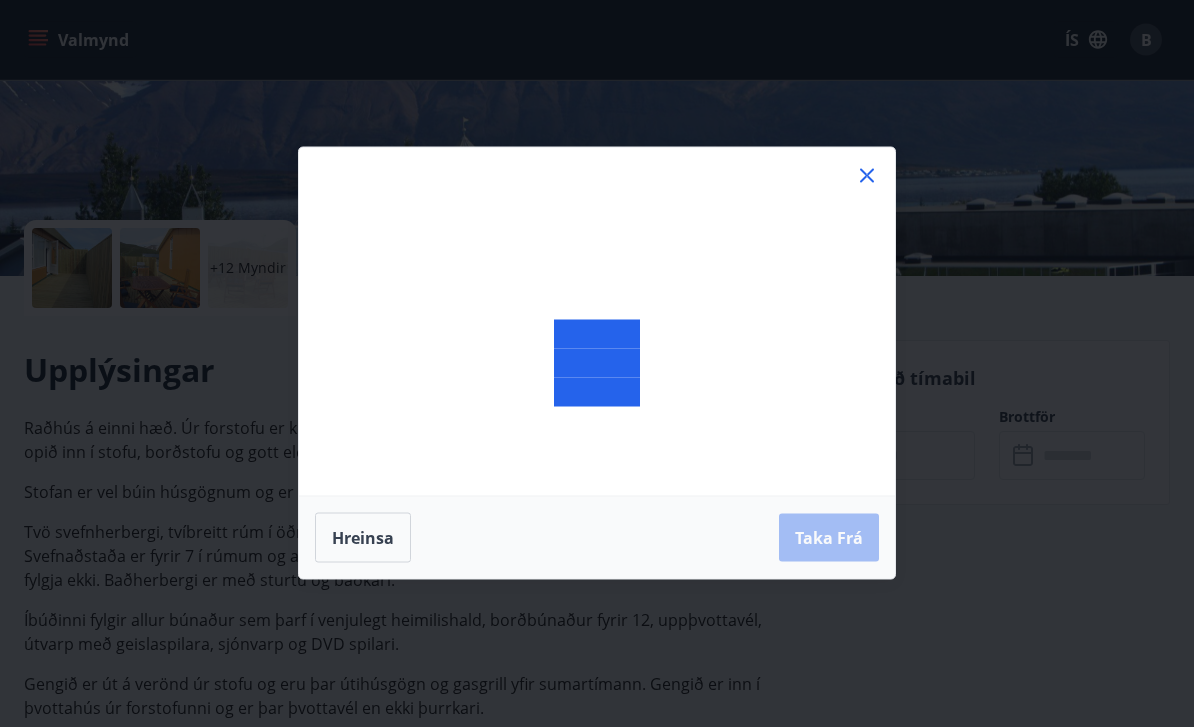 scroll, scrollTop: 324, scrollLeft: 0, axis: vertical 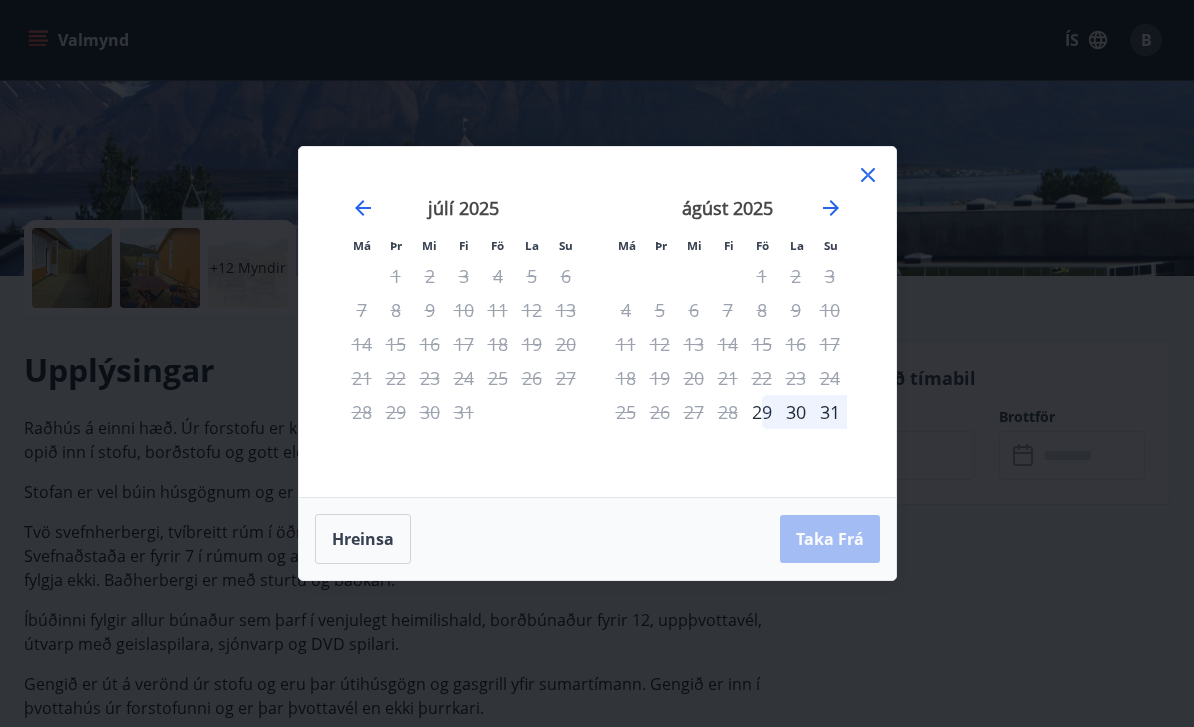 click 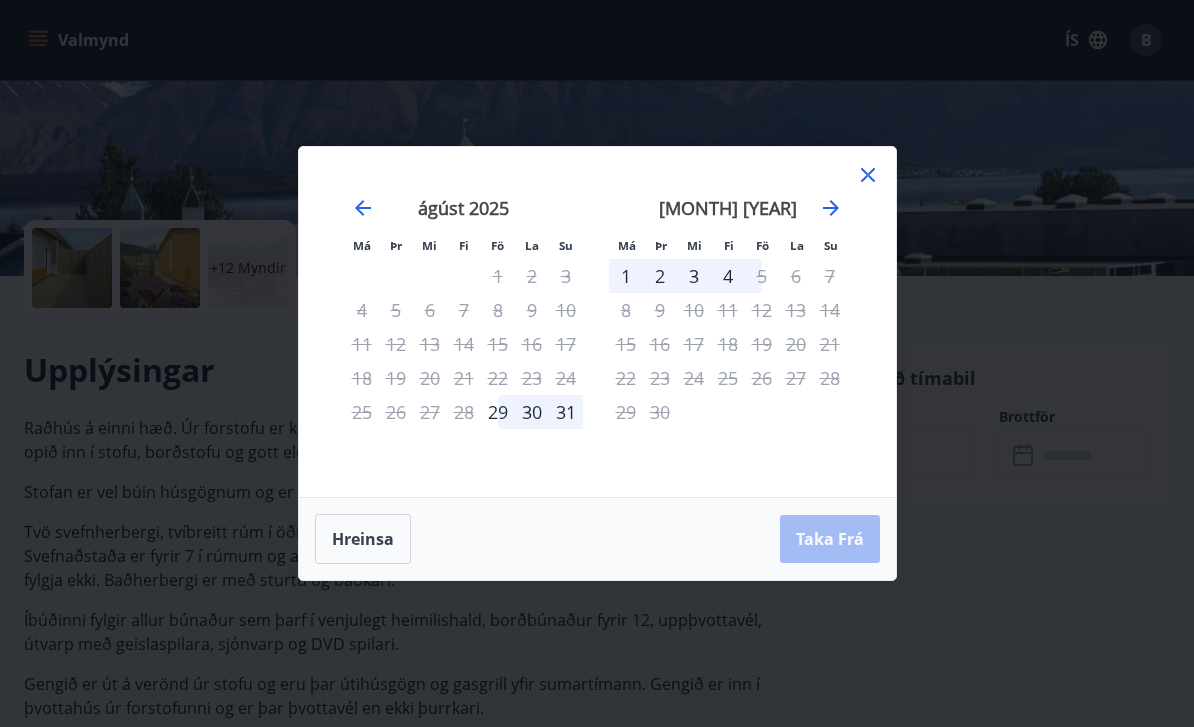 click on "29" at bounding box center (498, 412) 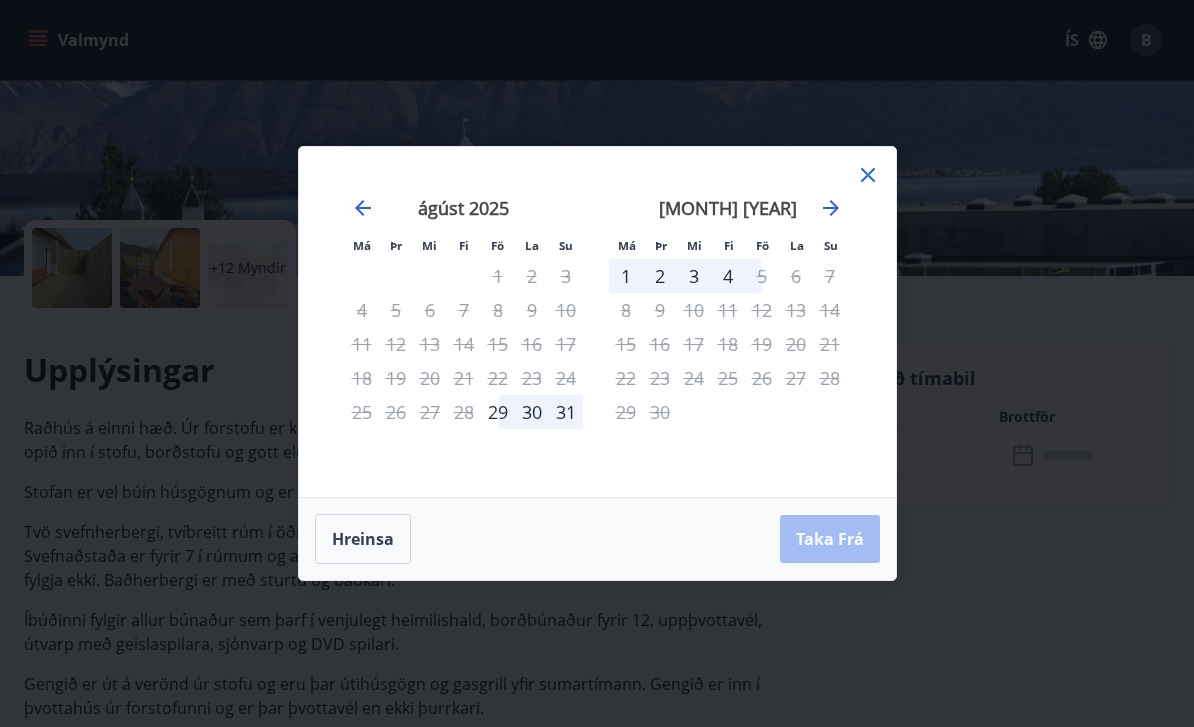 click on "Hreinsa" at bounding box center (363, 539) 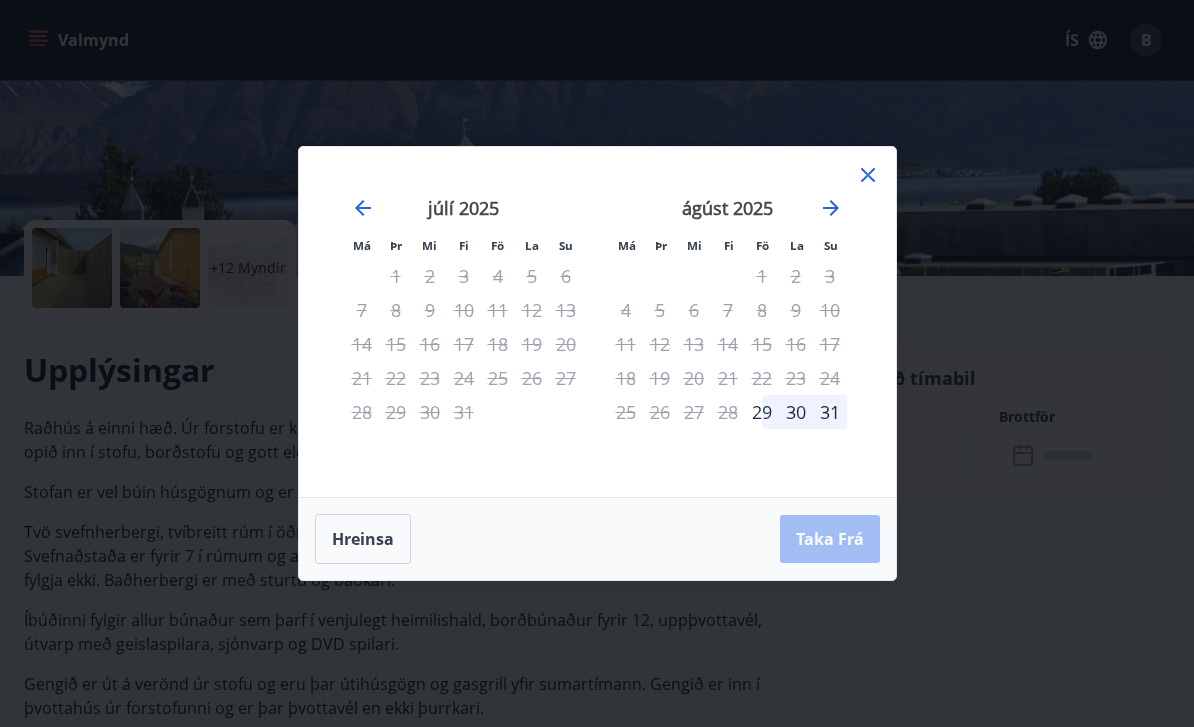click on "29" at bounding box center (762, 412) 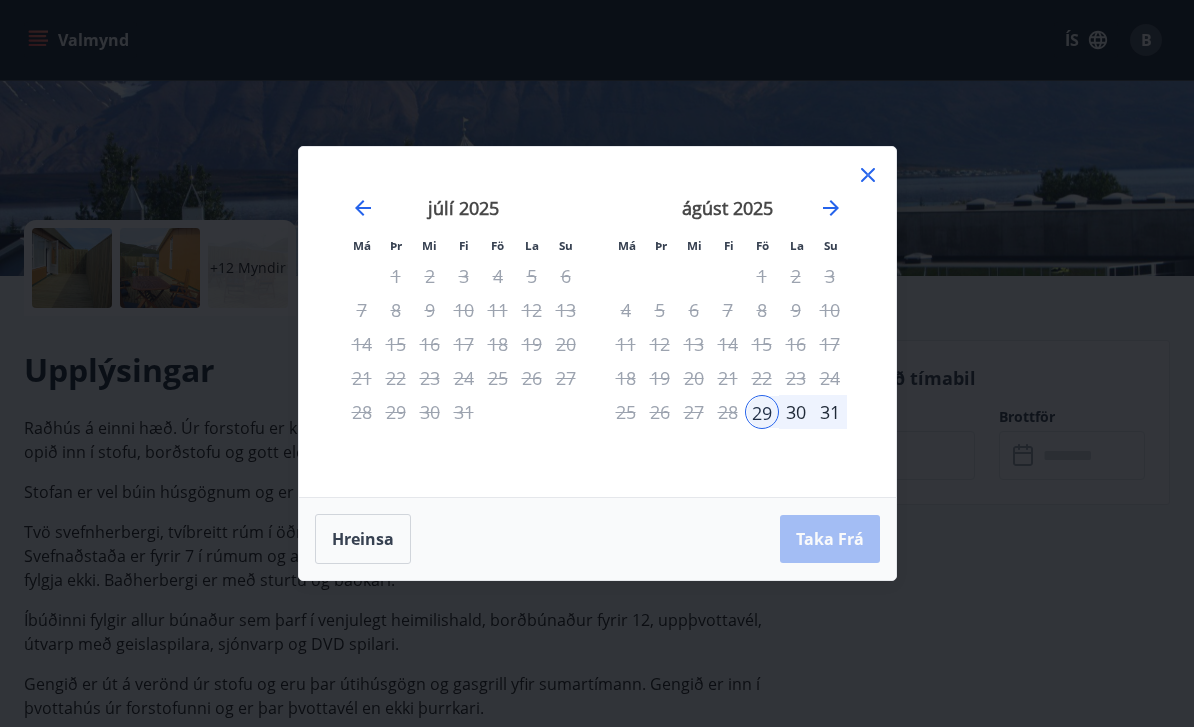 click 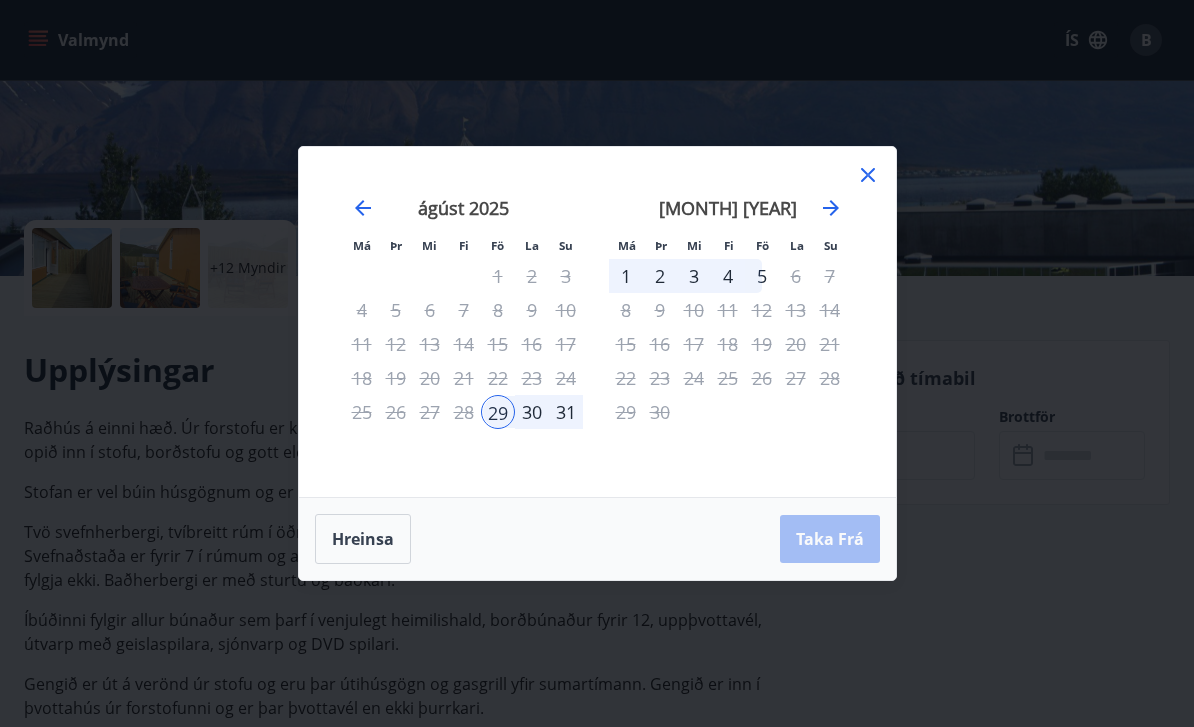 click on "5" at bounding box center (762, 276) 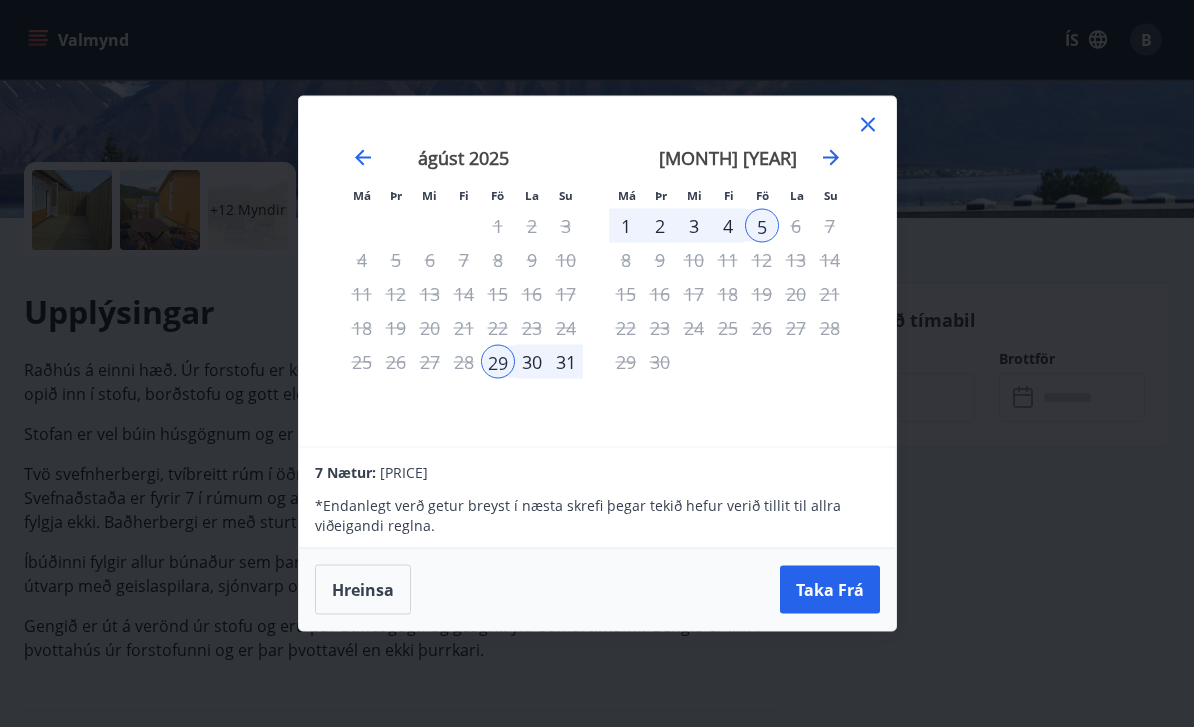 scroll, scrollTop: 389, scrollLeft: 0, axis: vertical 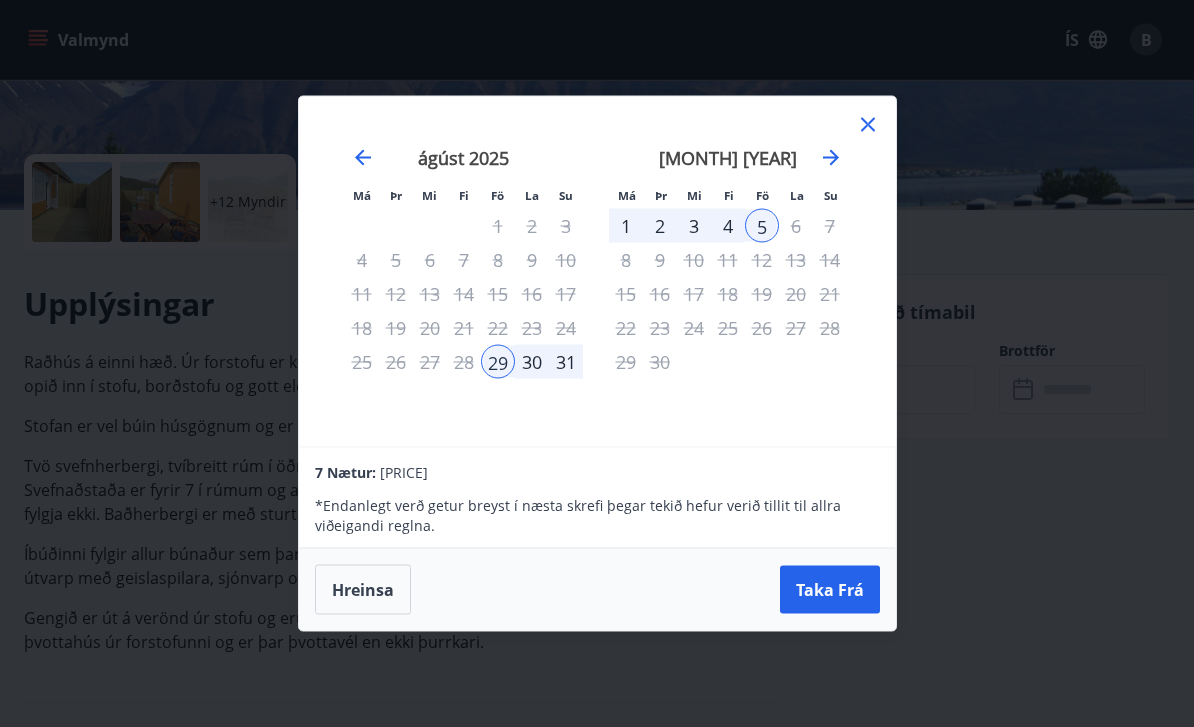 click 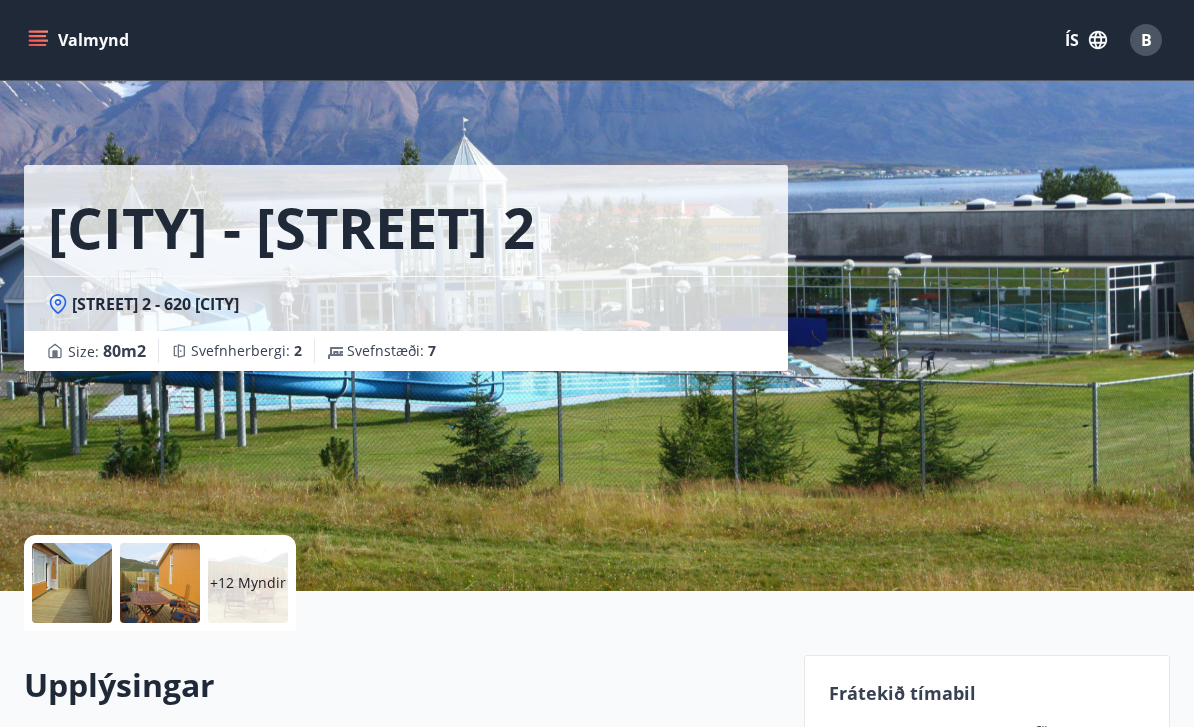 scroll, scrollTop: 0, scrollLeft: 0, axis: both 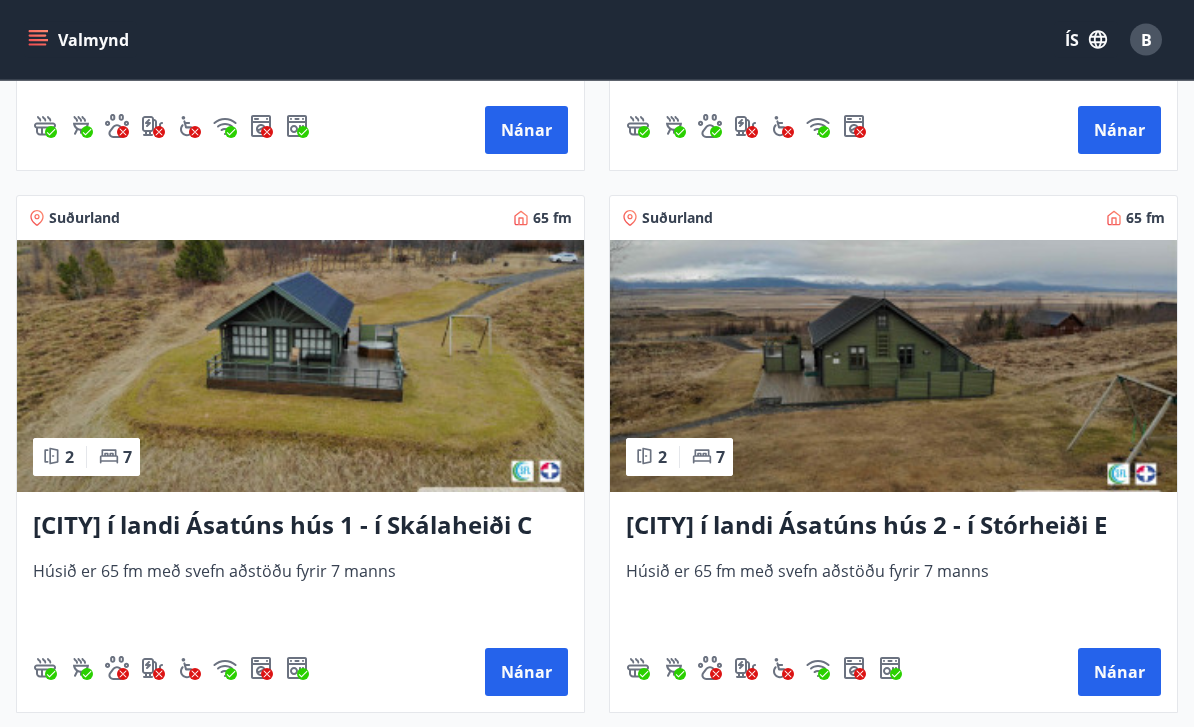 click on "Nánar" at bounding box center (526, 673) 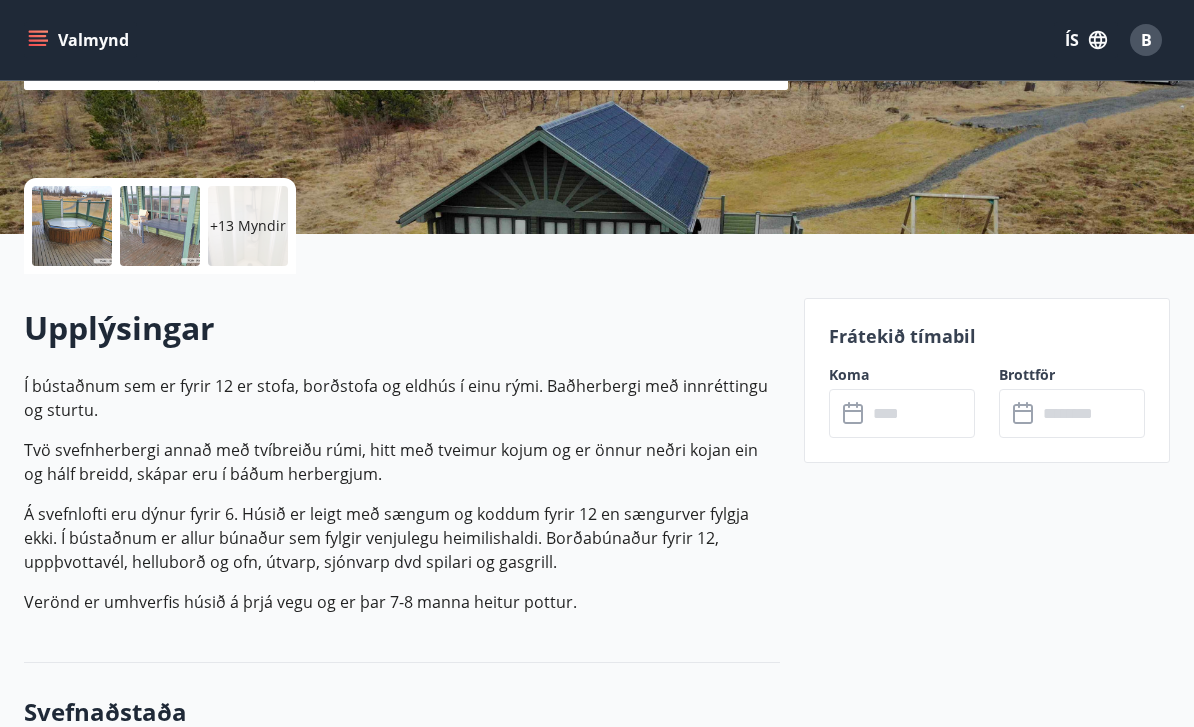 scroll, scrollTop: 391, scrollLeft: 0, axis: vertical 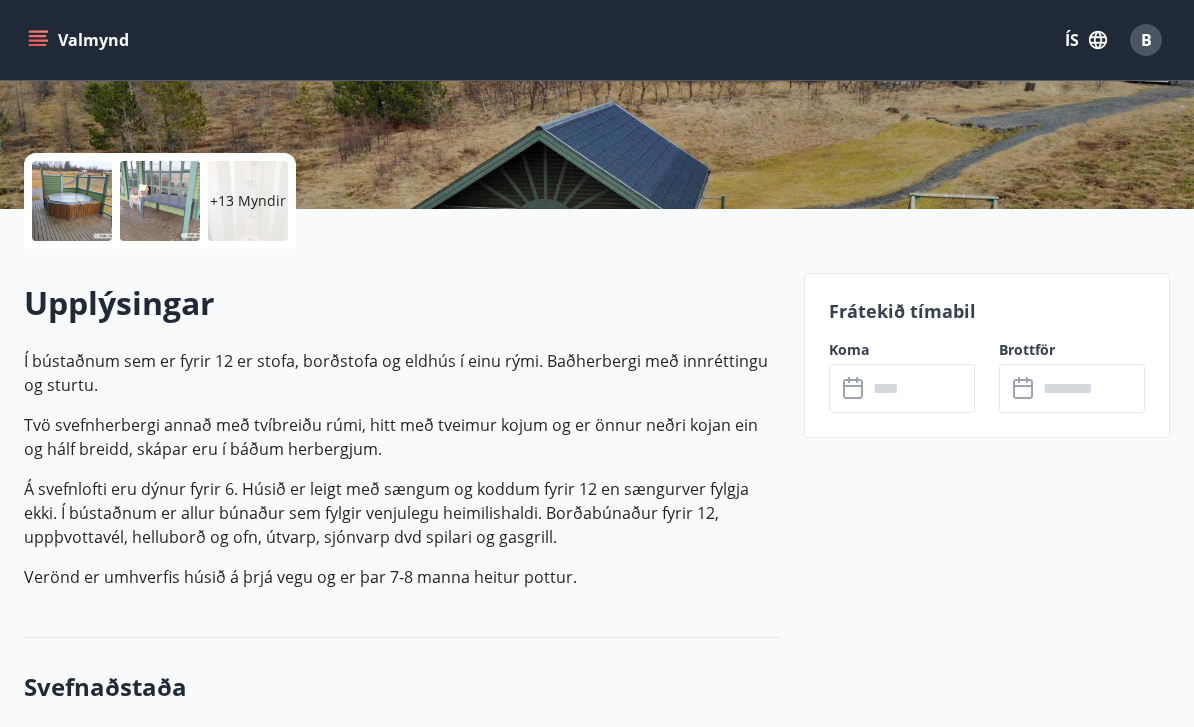 click at bounding box center [921, 388] 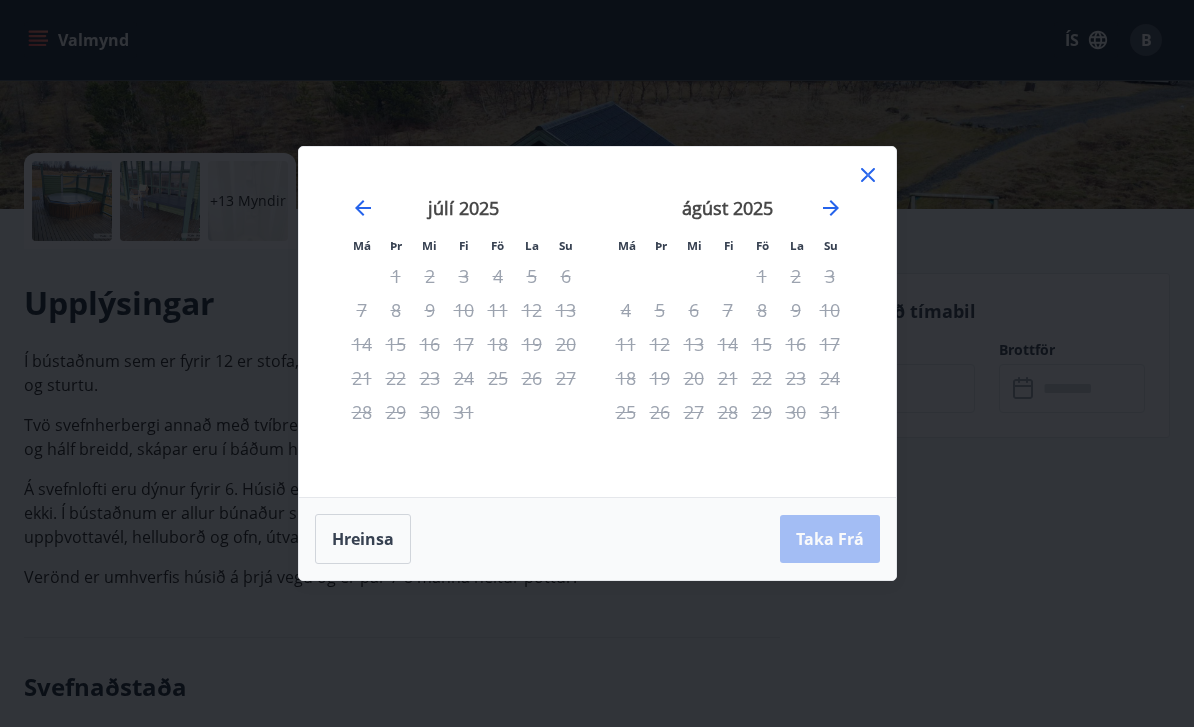 click 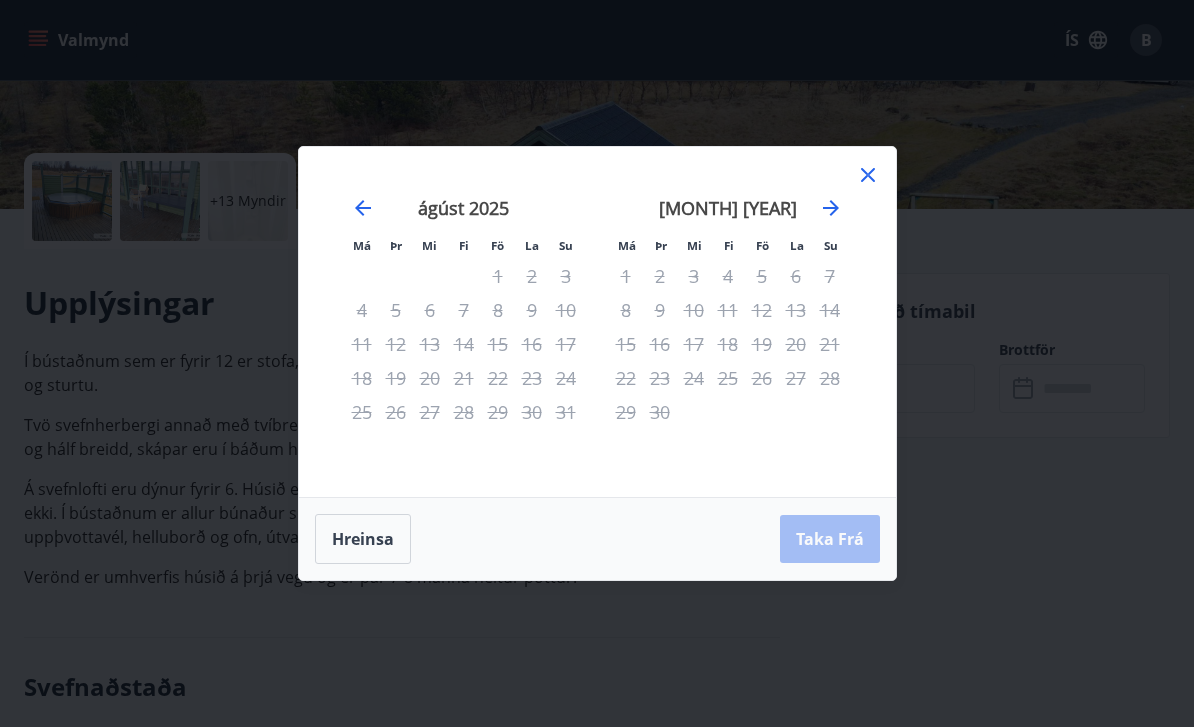 click 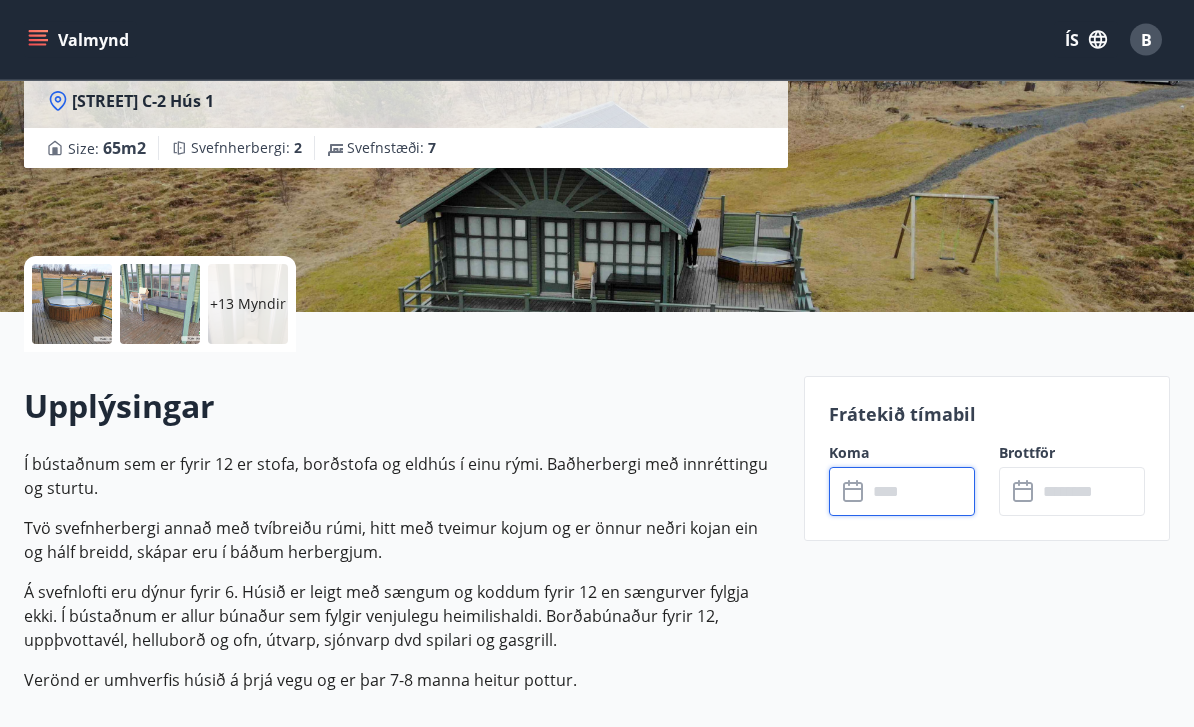 scroll, scrollTop: 0, scrollLeft: 0, axis: both 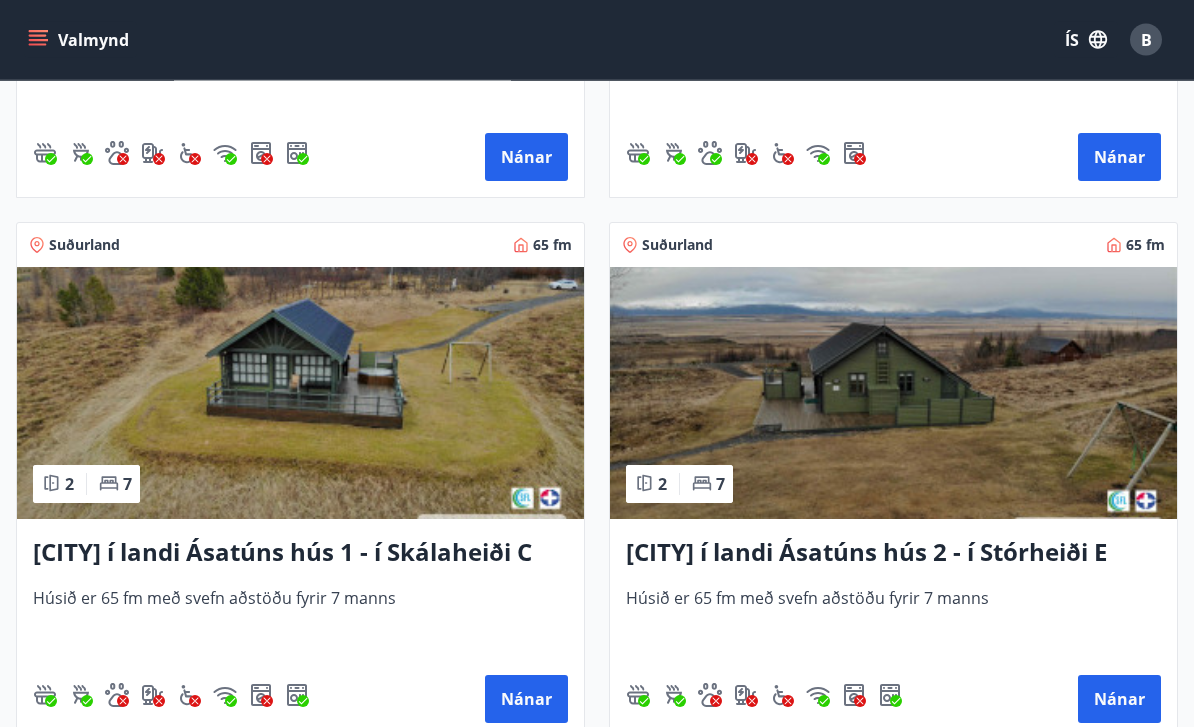 click on "Nánar" at bounding box center (1119, 700) 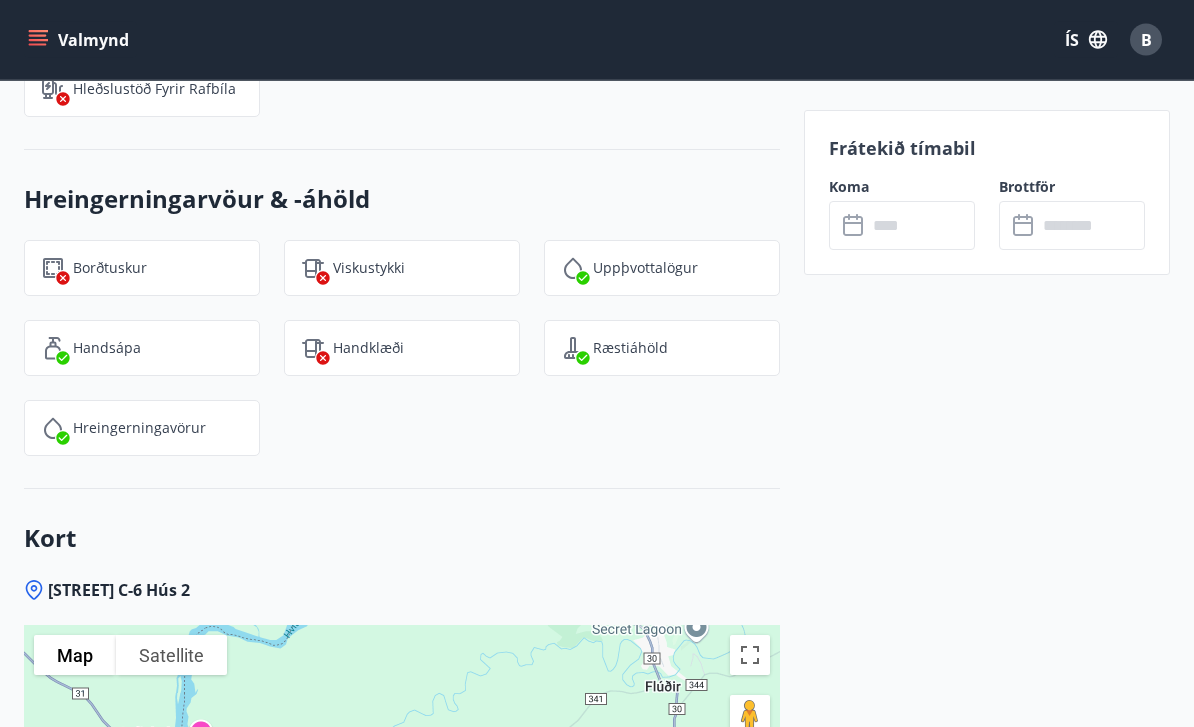 scroll, scrollTop: 2766, scrollLeft: 0, axis: vertical 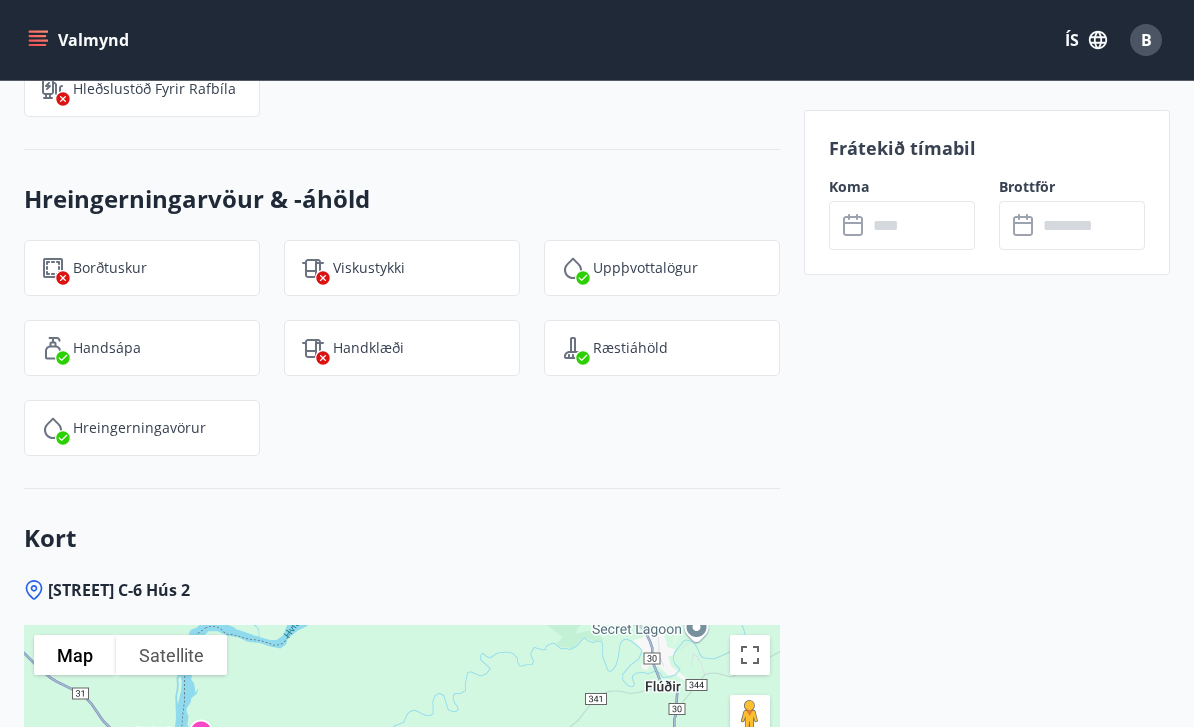 click at bounding box center [921, 225] 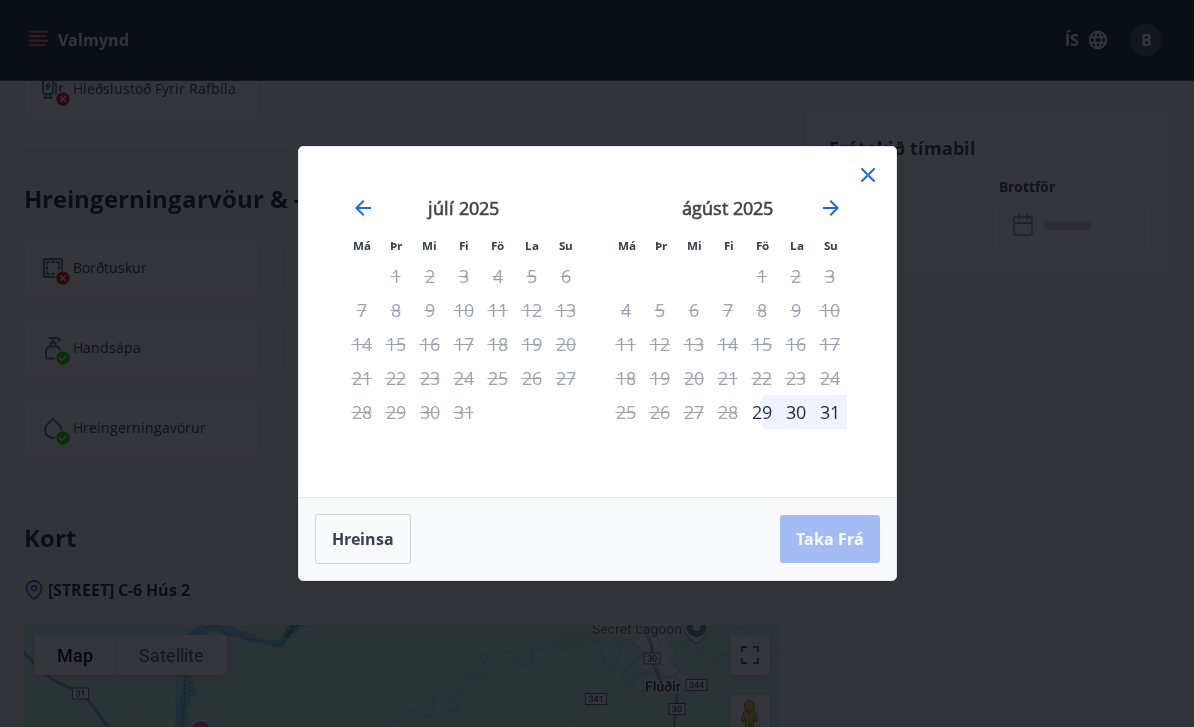 click 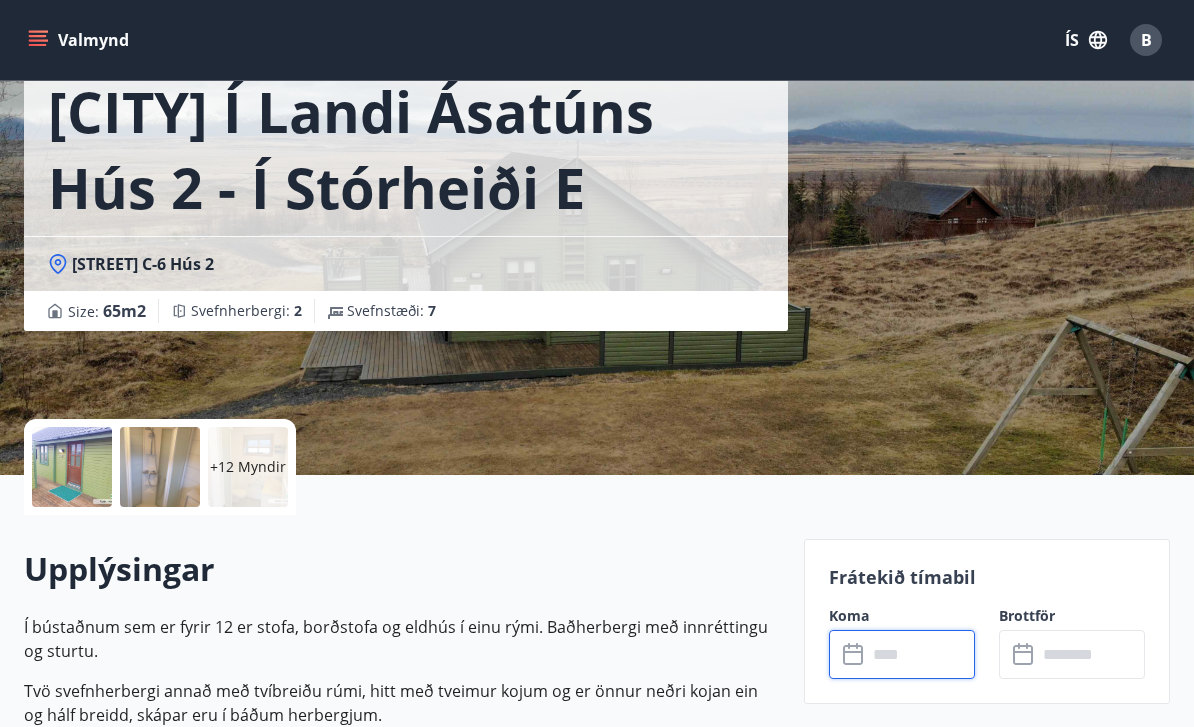 scroll, scrollTop: 122, scrollLeft: 0, axis: vertical 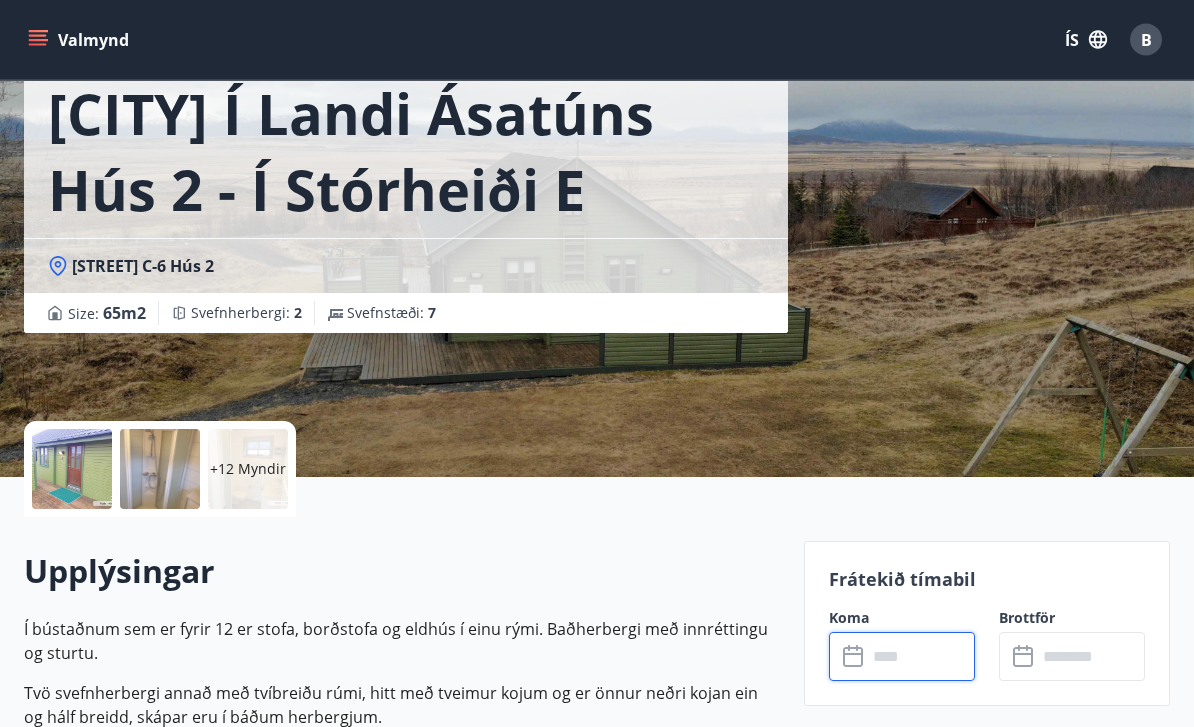 click at bounding box center [72, 470] 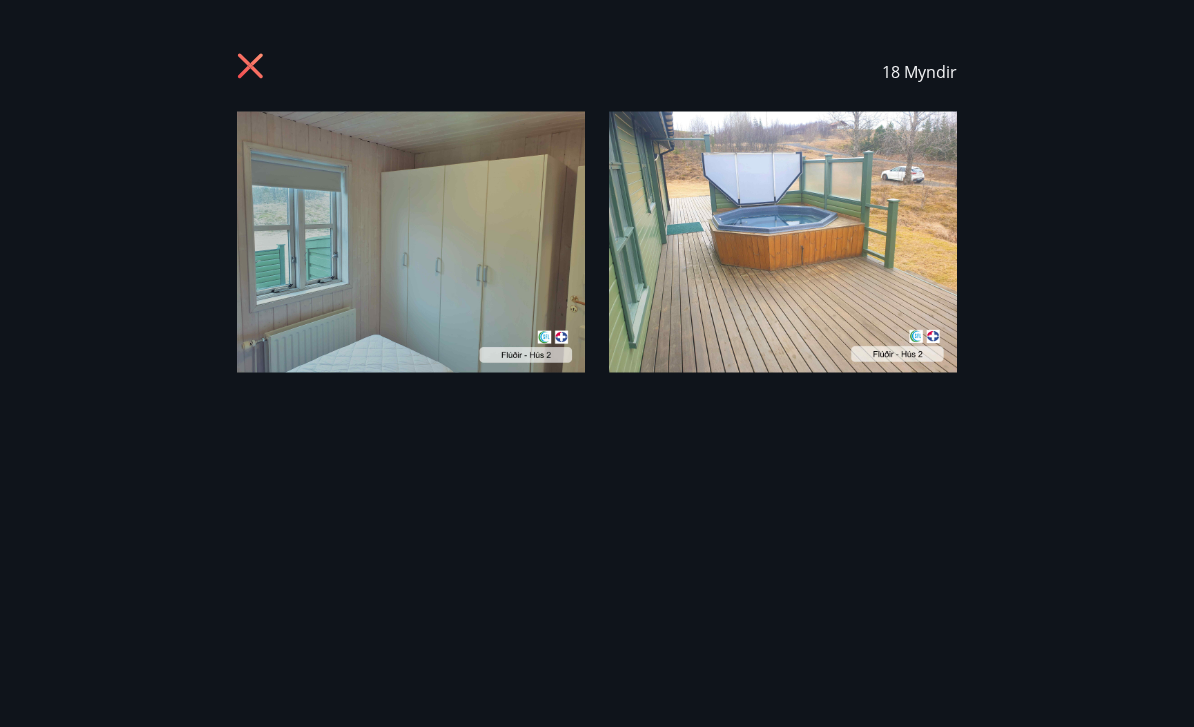 scroll, scrollTop: 123, scrollLeft: 0, axis: vertical 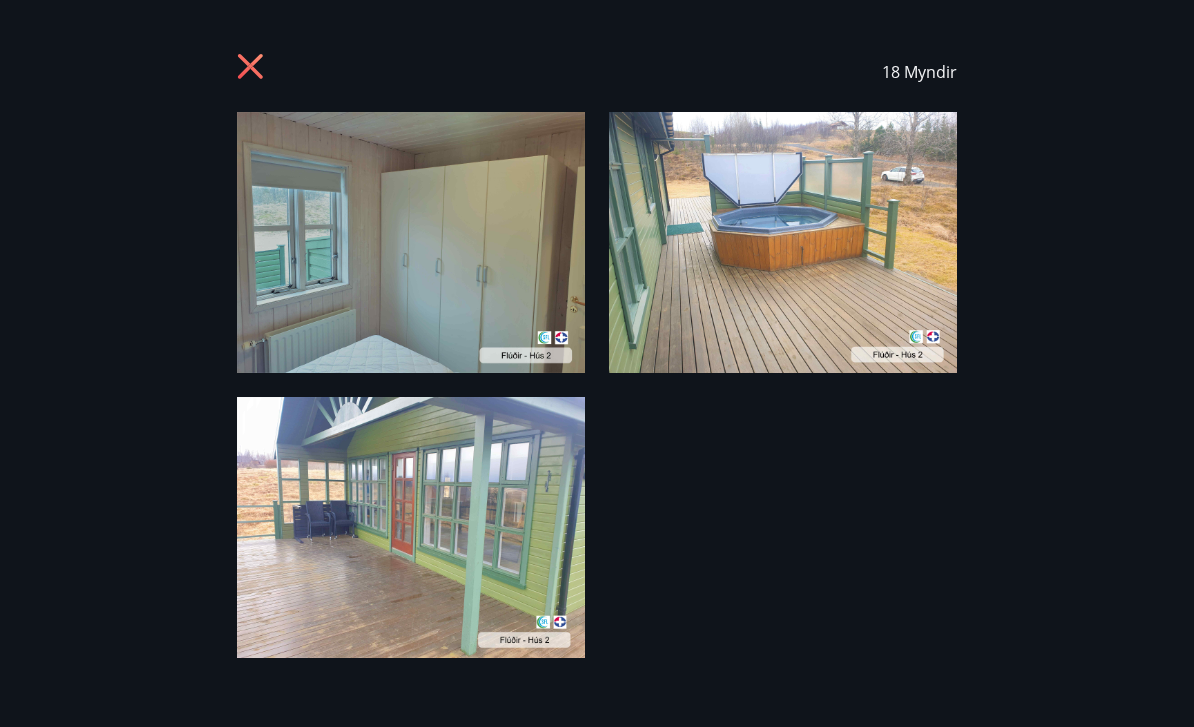 click at bounding box center (411, 242) 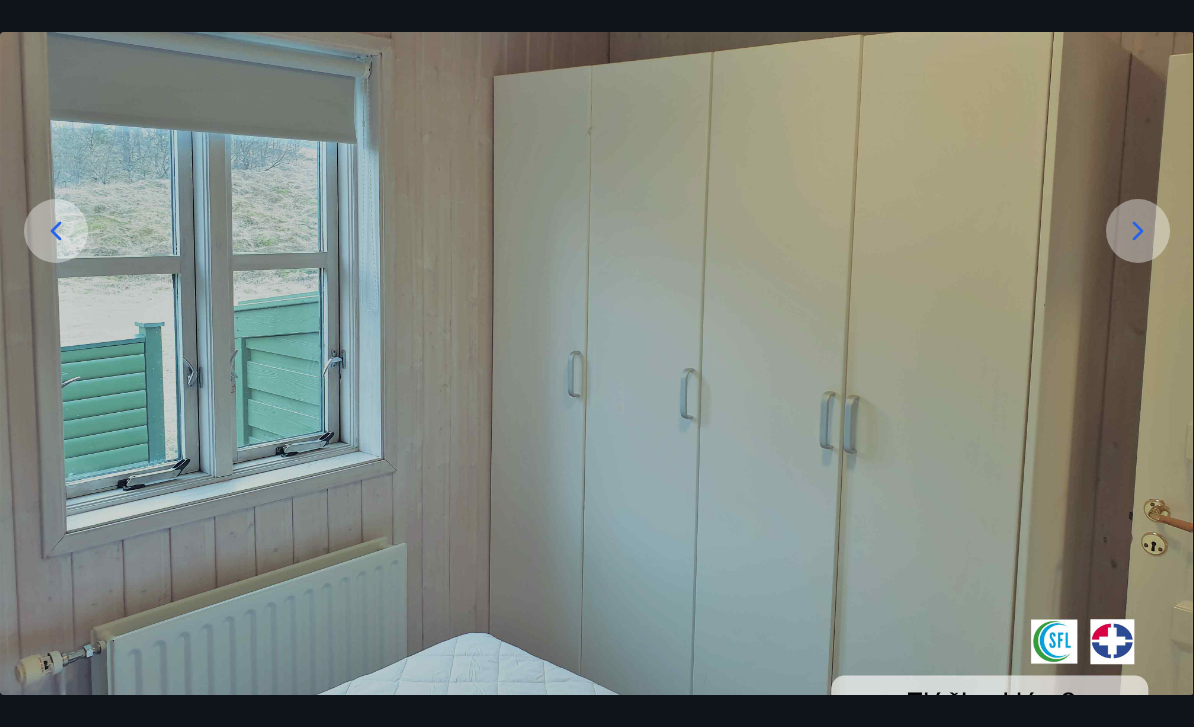 scroll, scrollTop: 237, scrollLeft: 0, axis: vertical 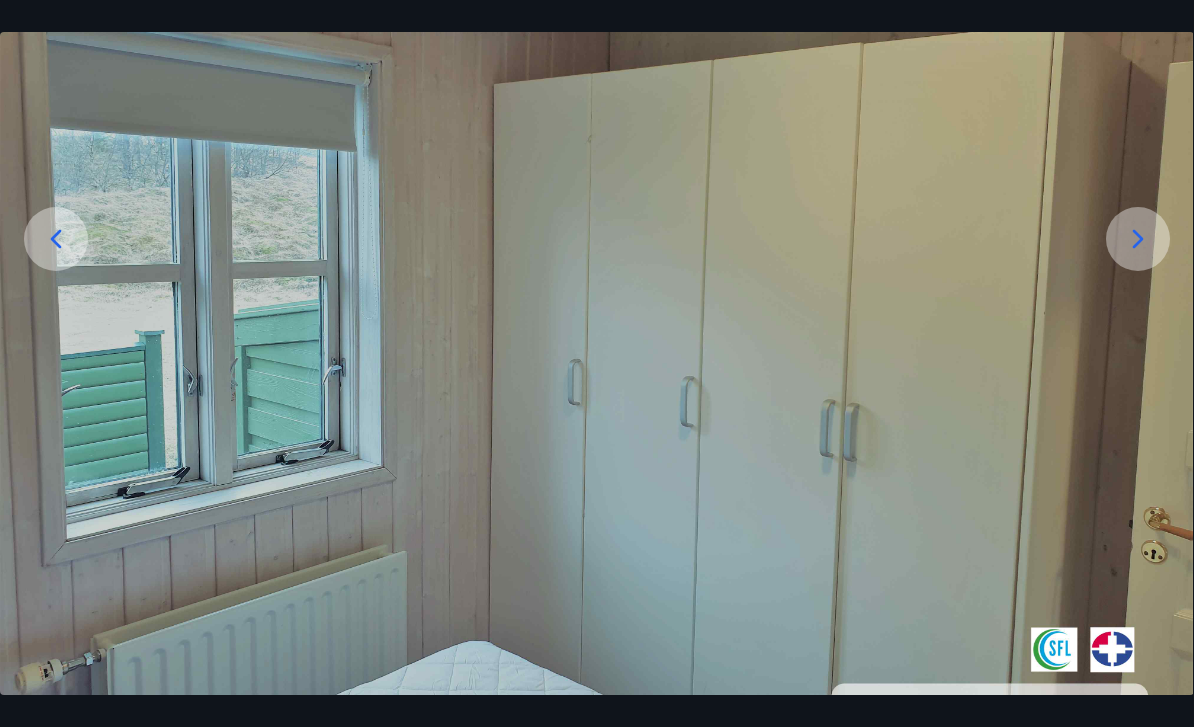 click 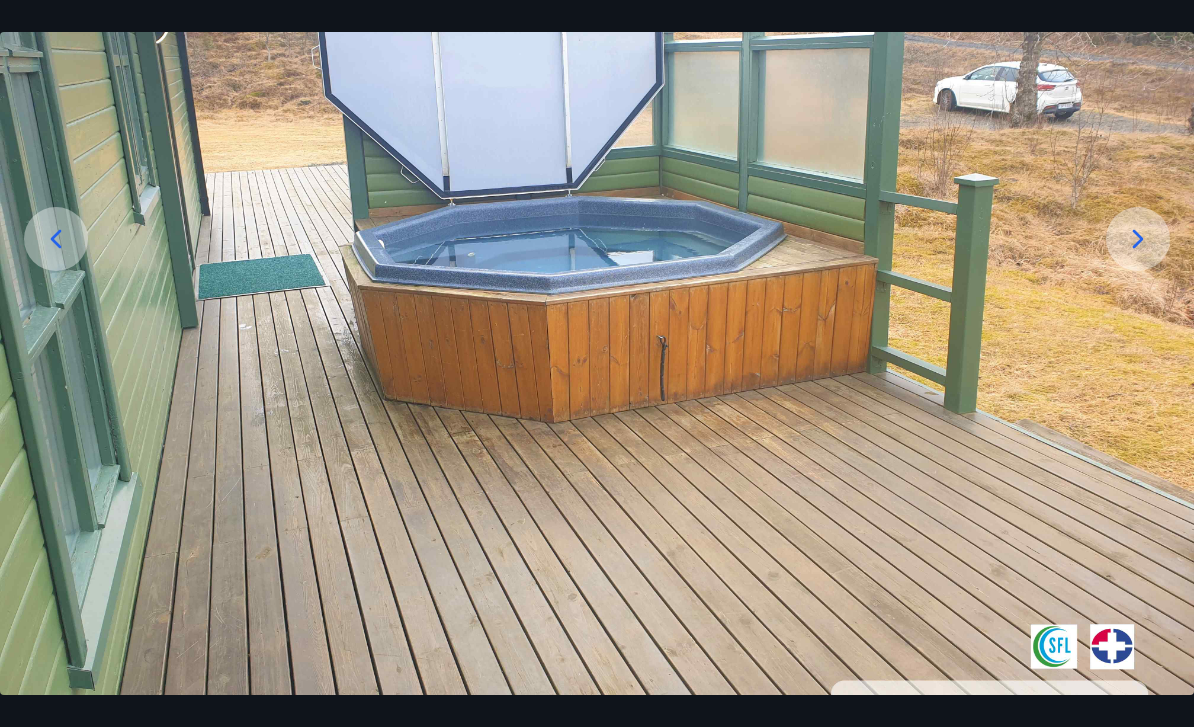 click 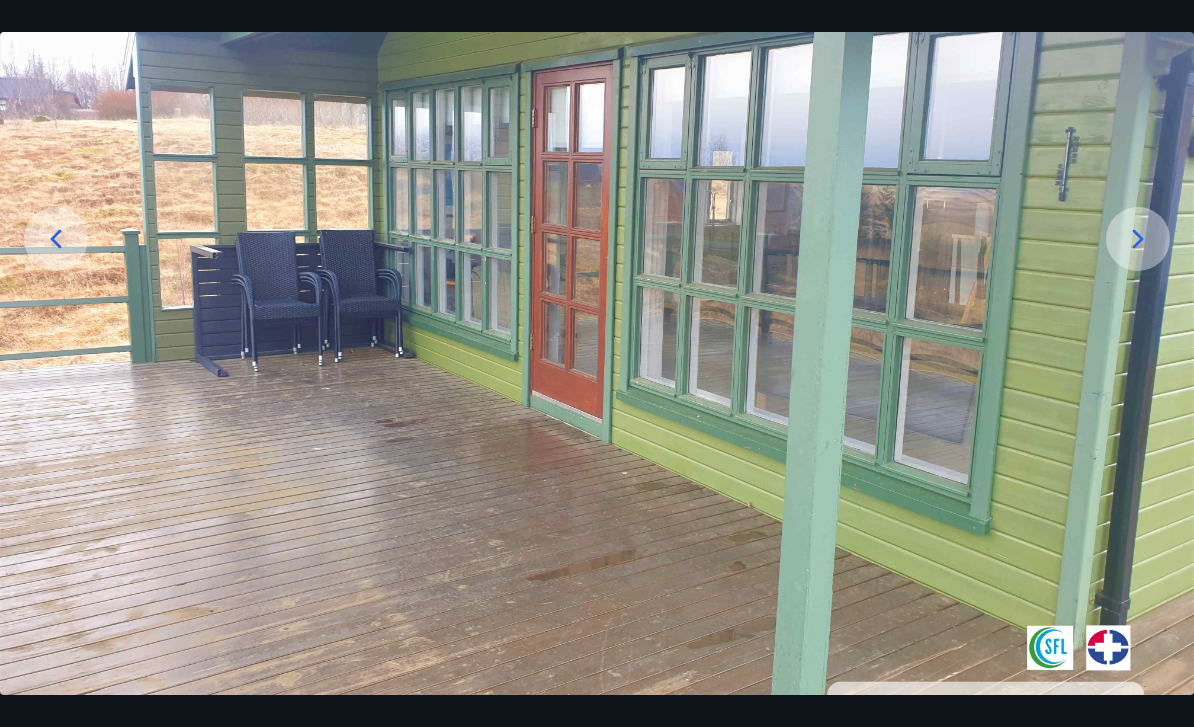 click 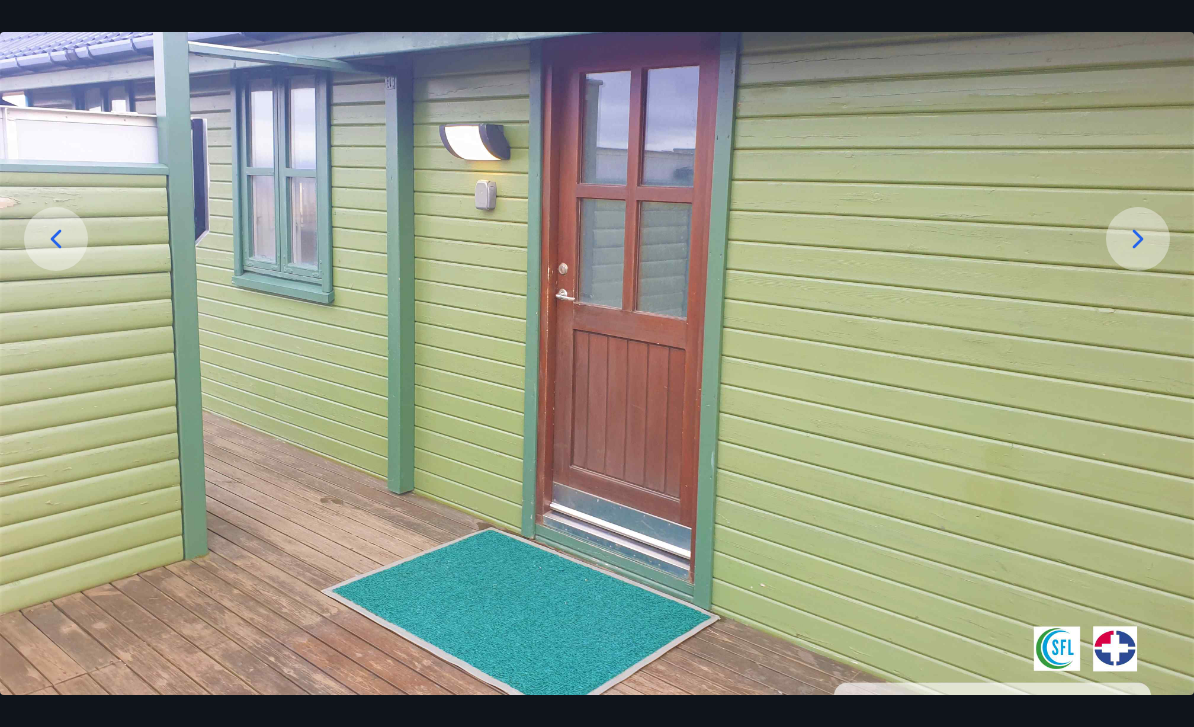 click 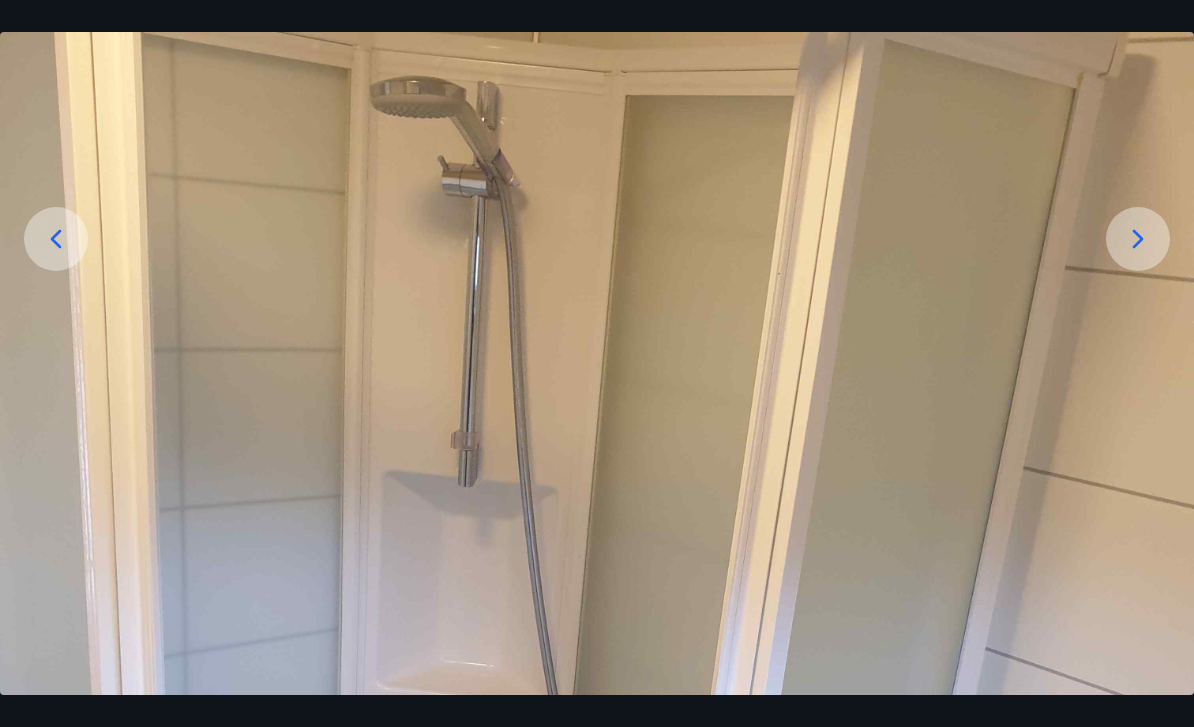 click 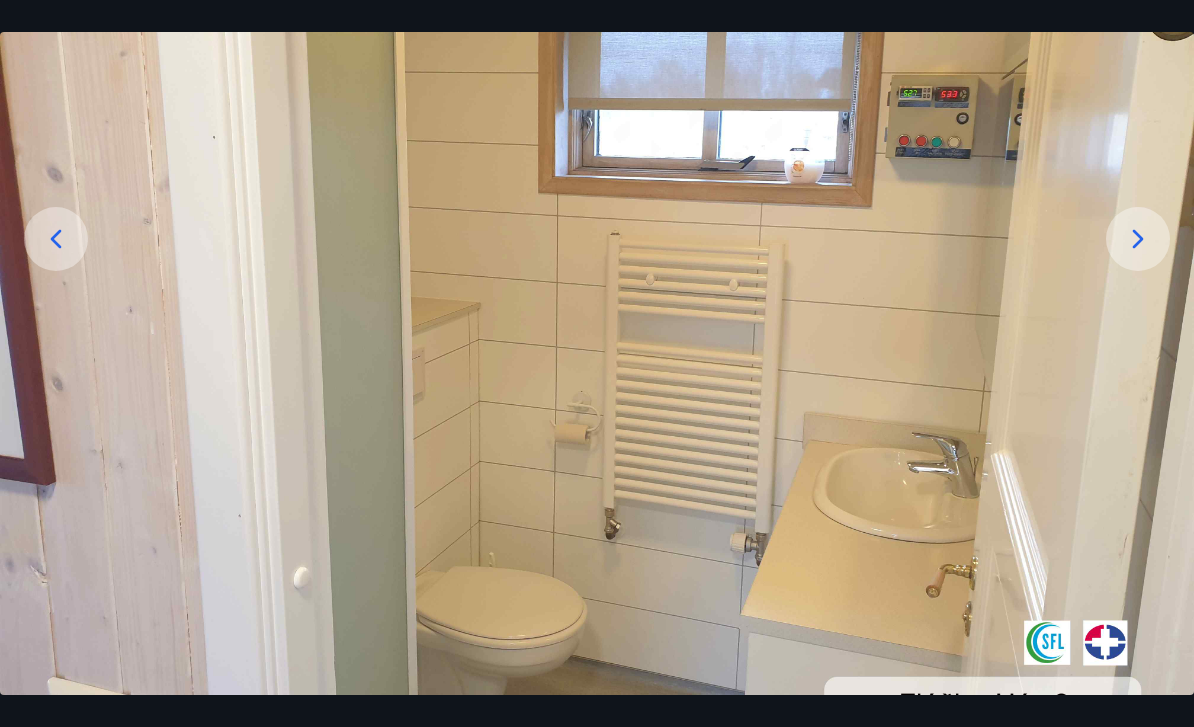 click 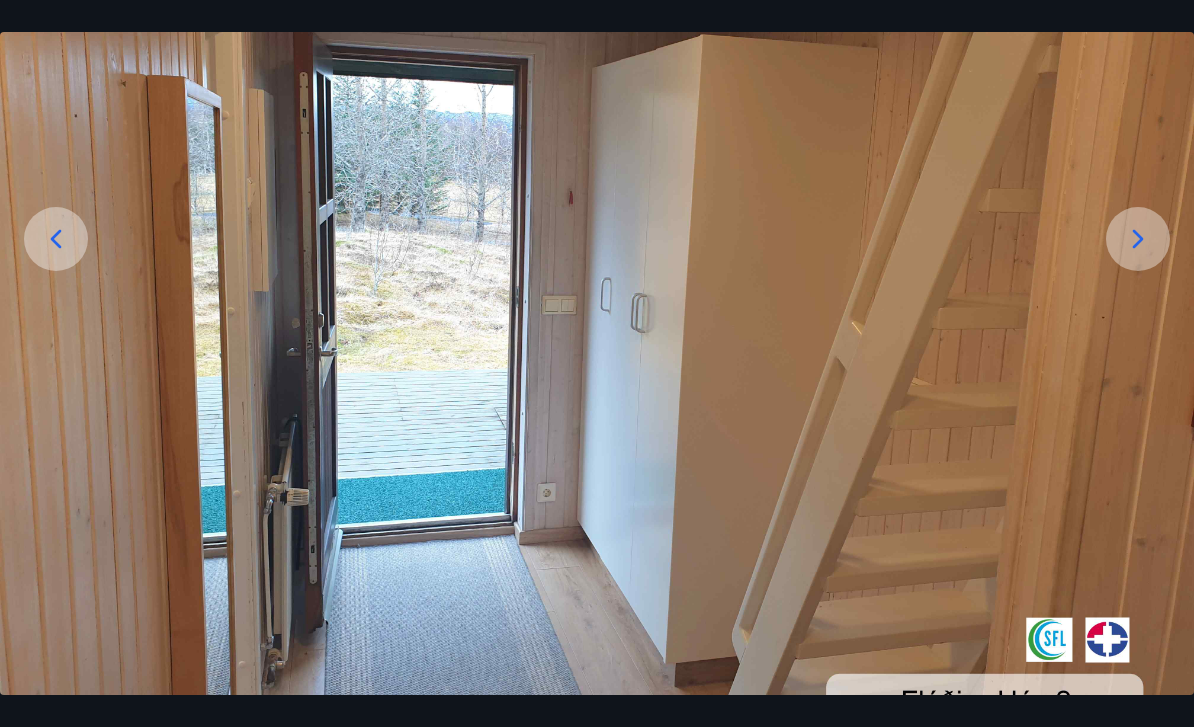 click 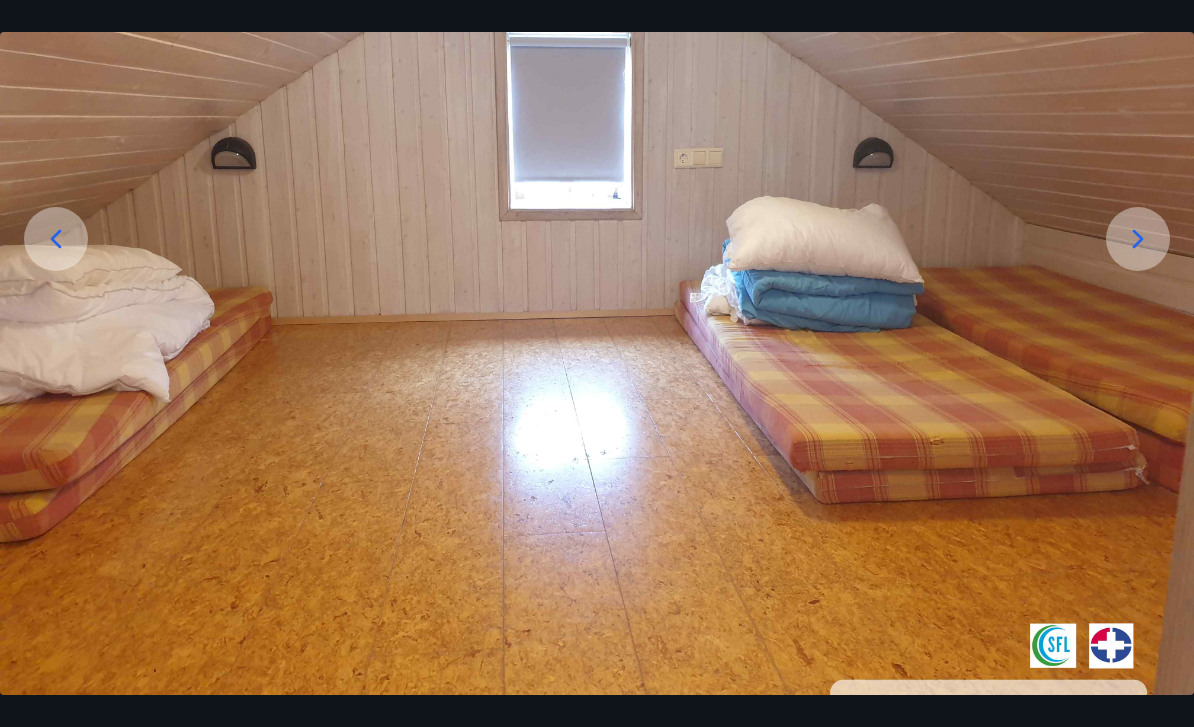 click 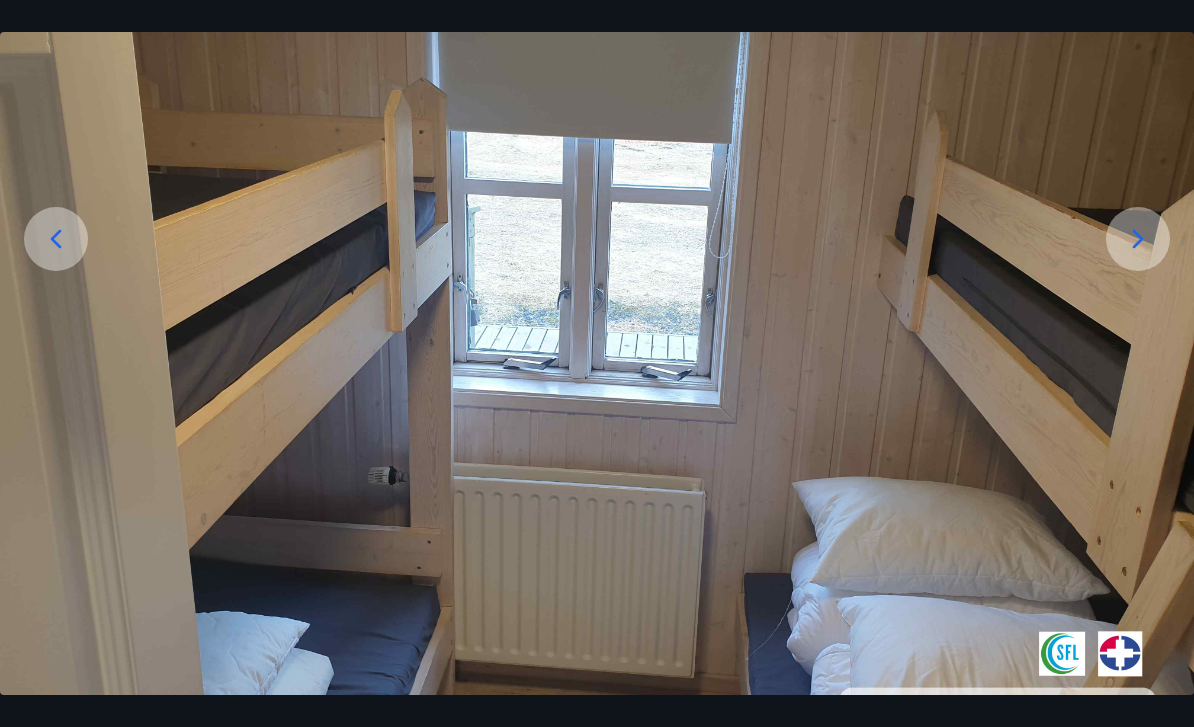 click 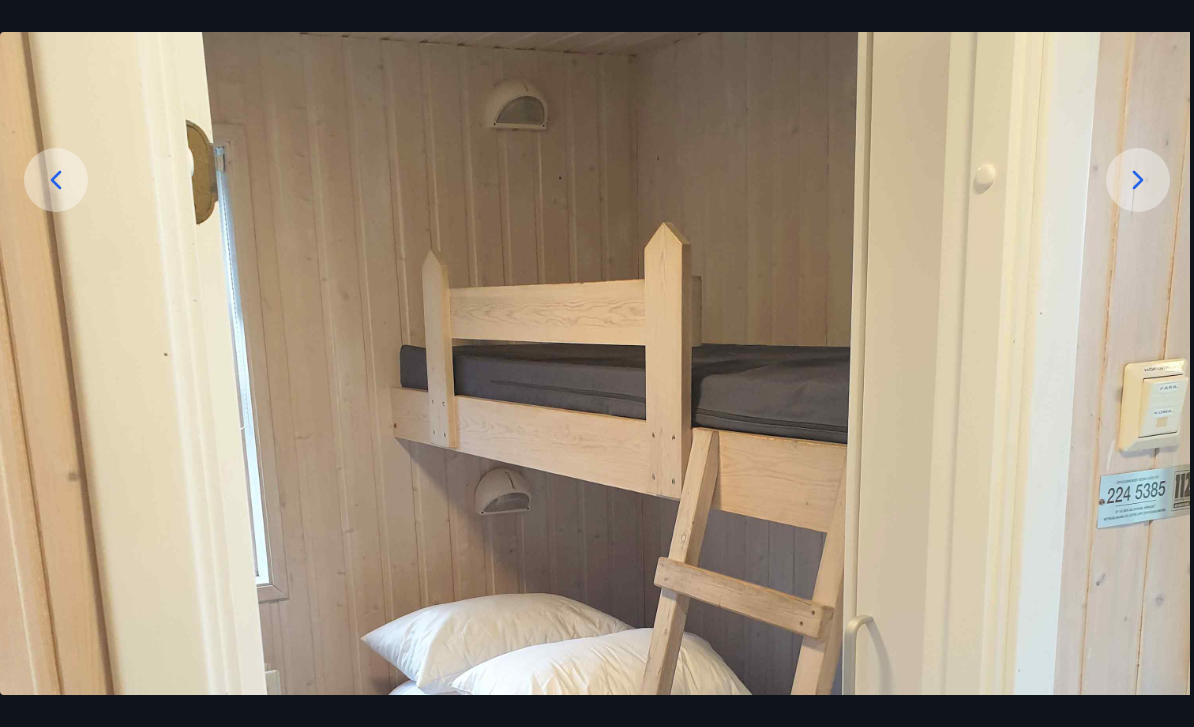 scroll, scrollTop: 290, scrollLeft: 0, axis: vertical 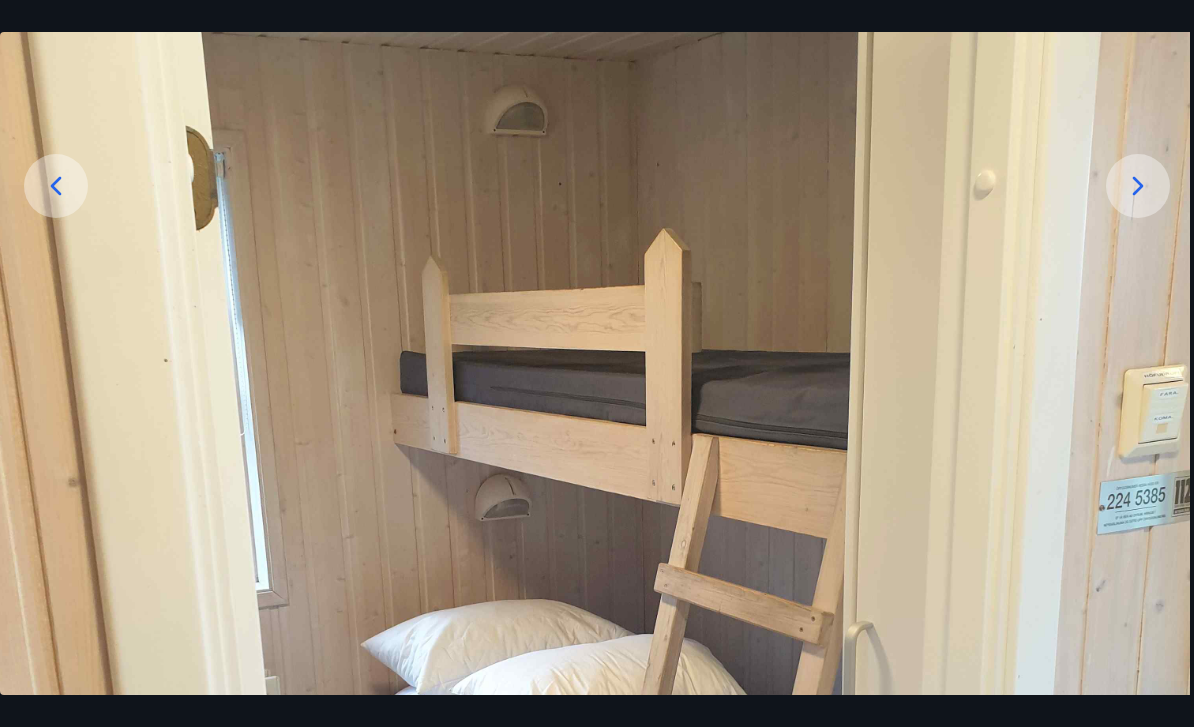 click 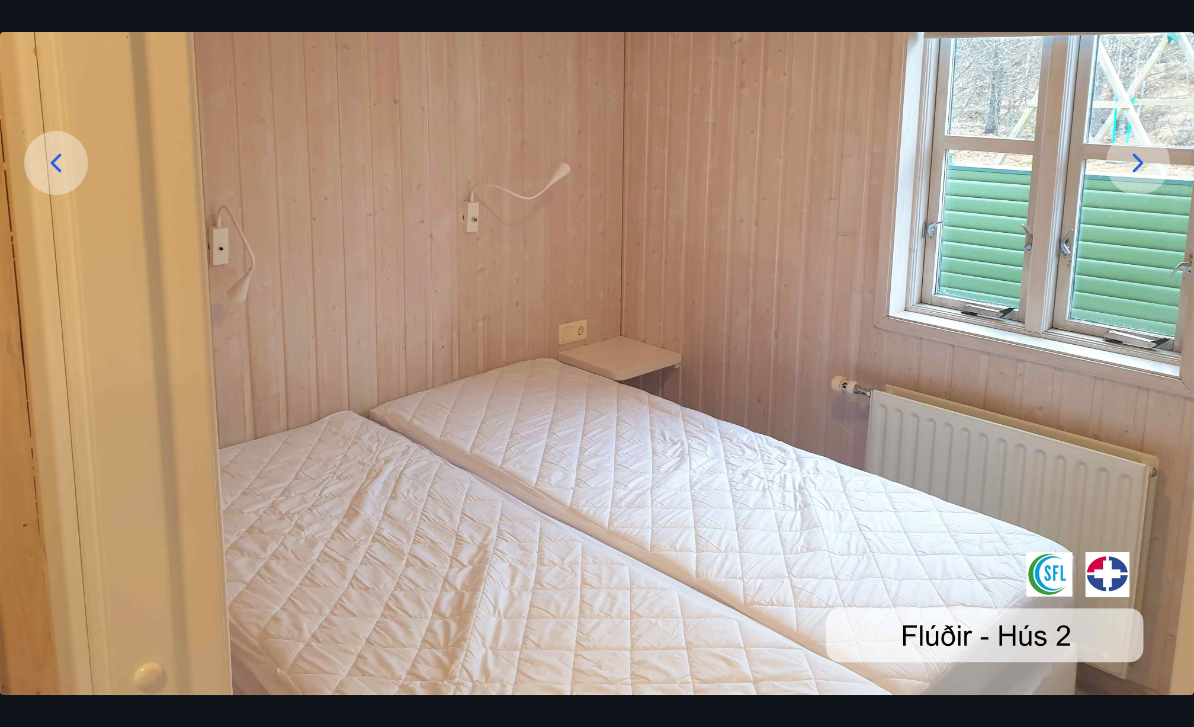 scroll, scrollTop: 313, scrollLeft: 0, axis: vertical 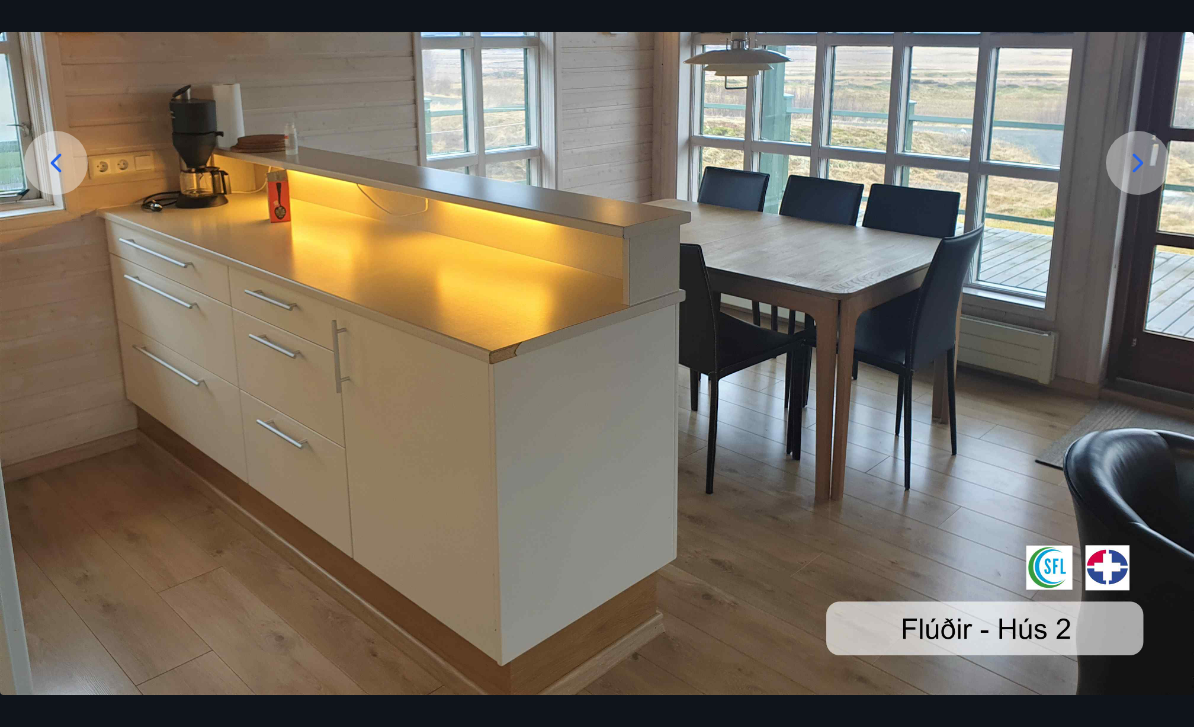 click 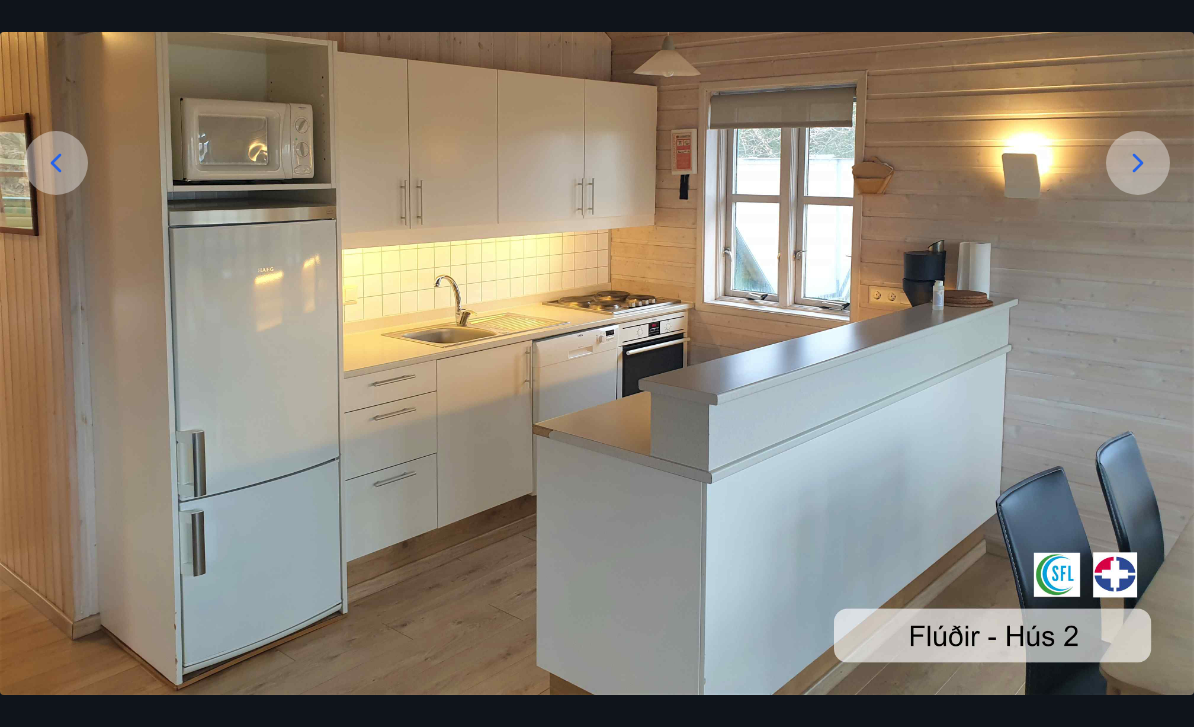 click 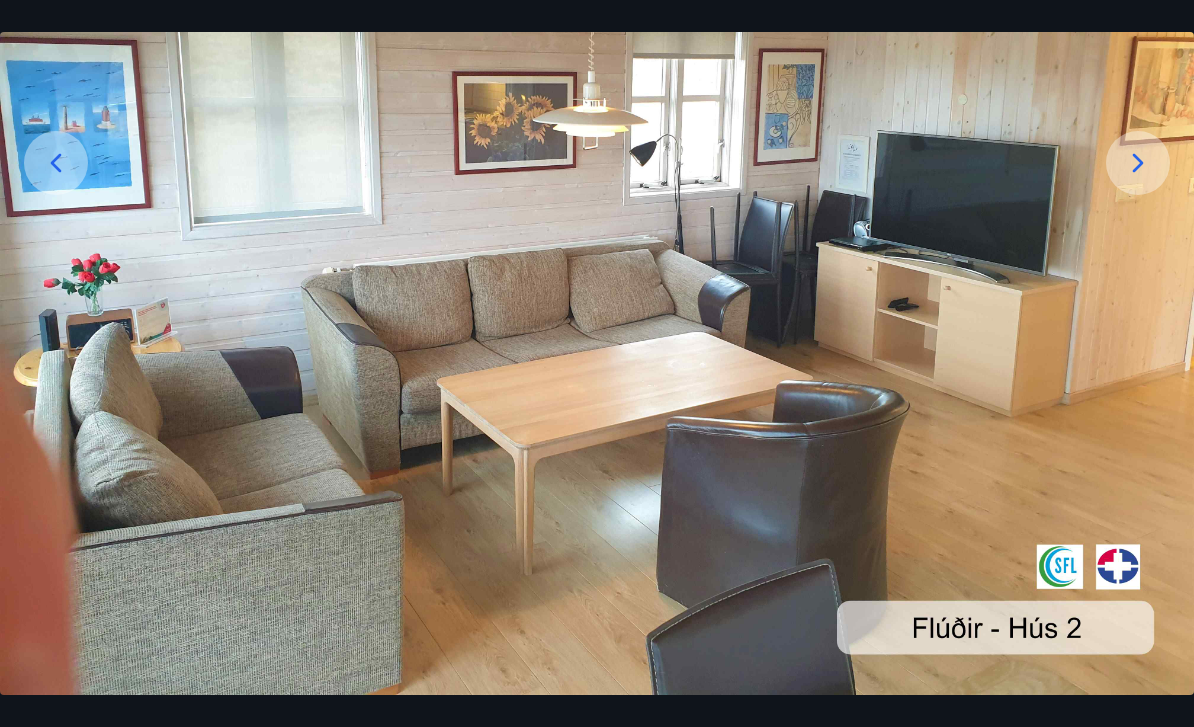 click 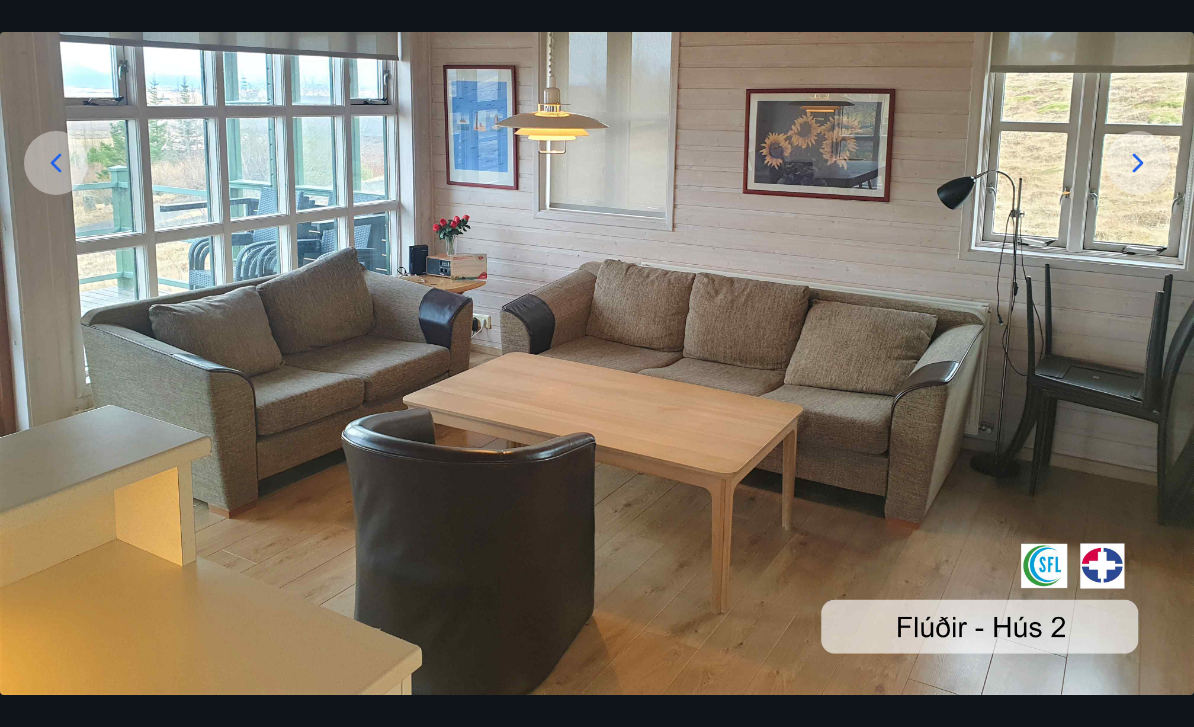 click 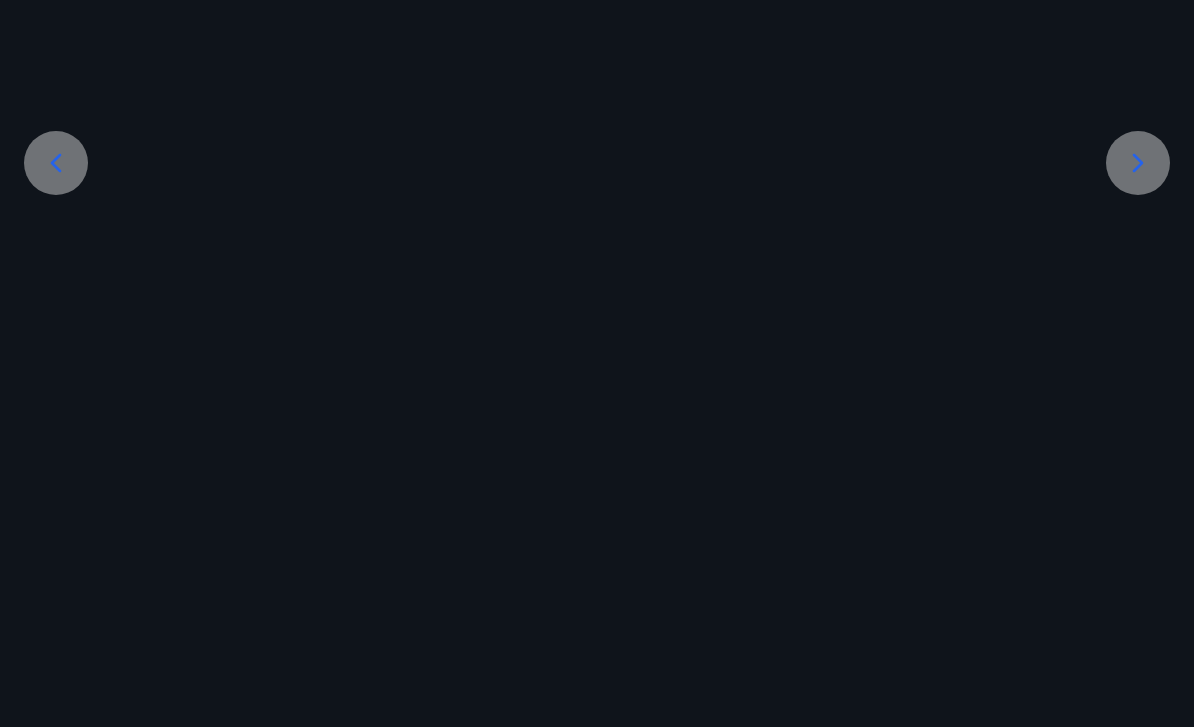 scroll, scrollTop: 88, scrollLeft: 0, axis: vertical 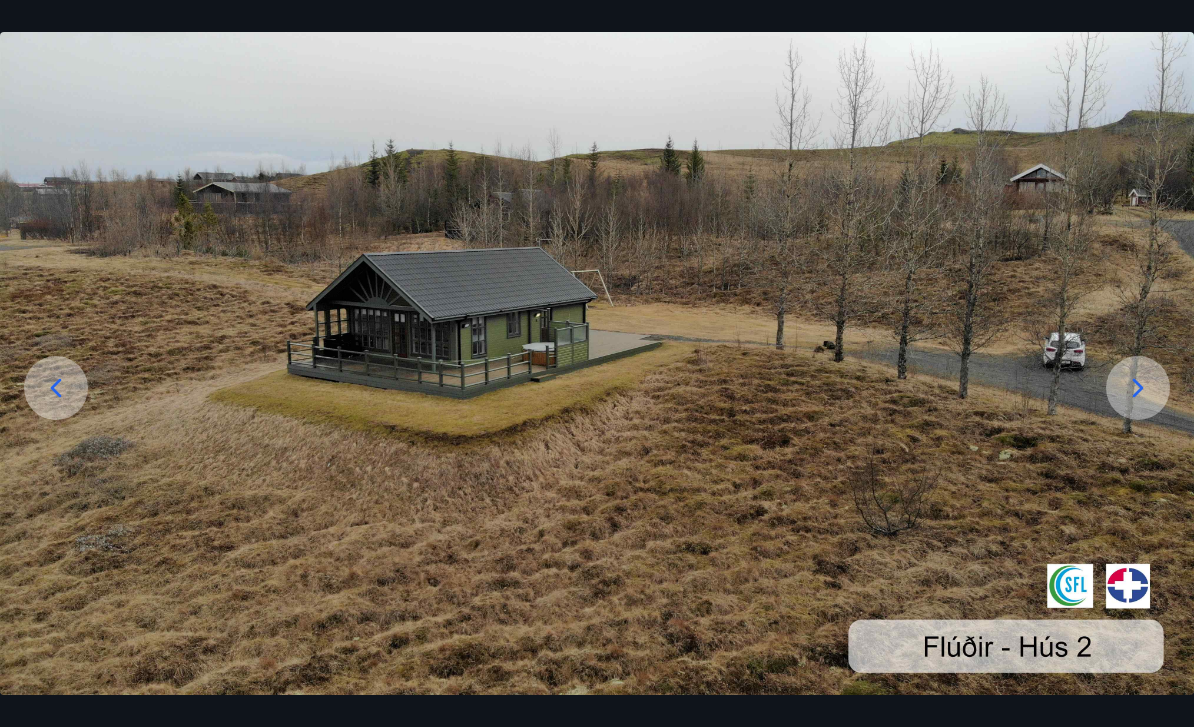 click 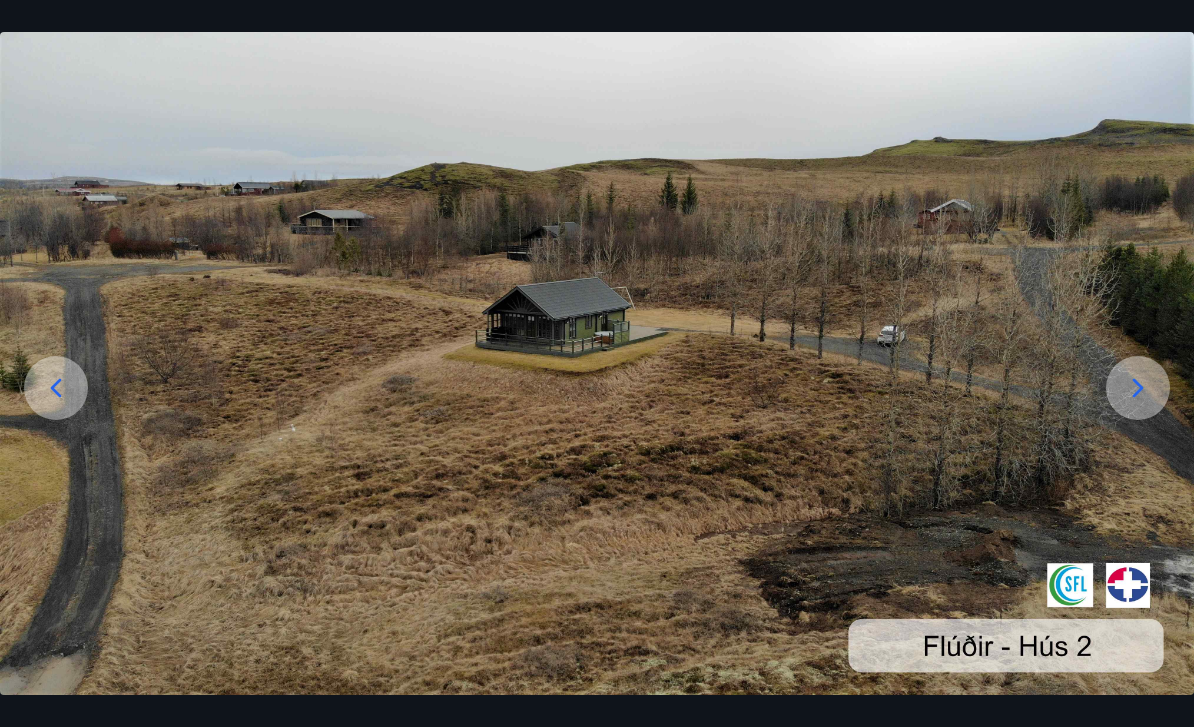 click 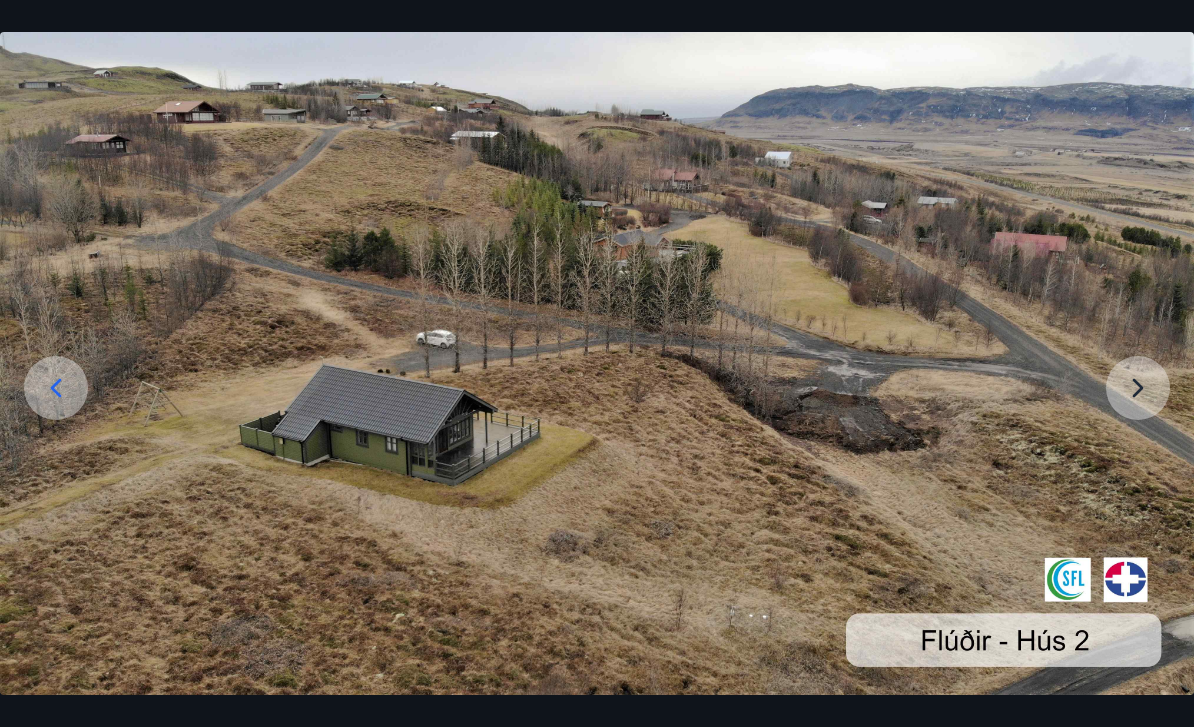 click at bounding box center [597, 359] 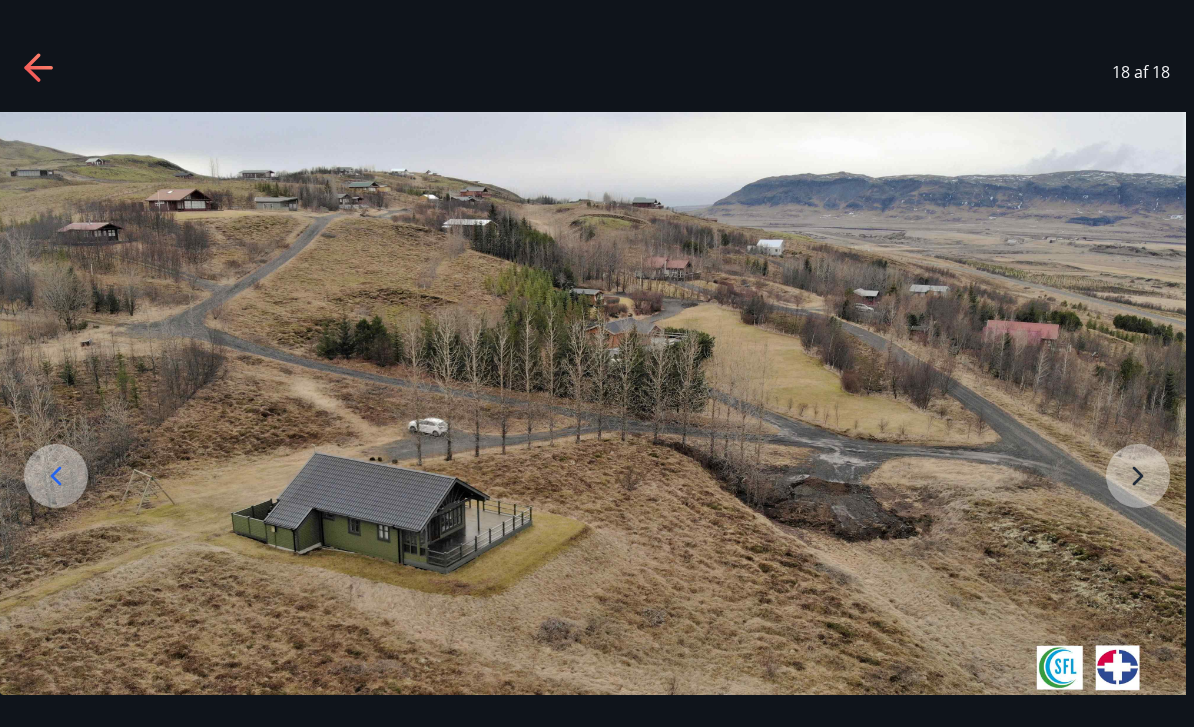 scroll, scrollTop: 0, scrollLeft: 0, axis: both 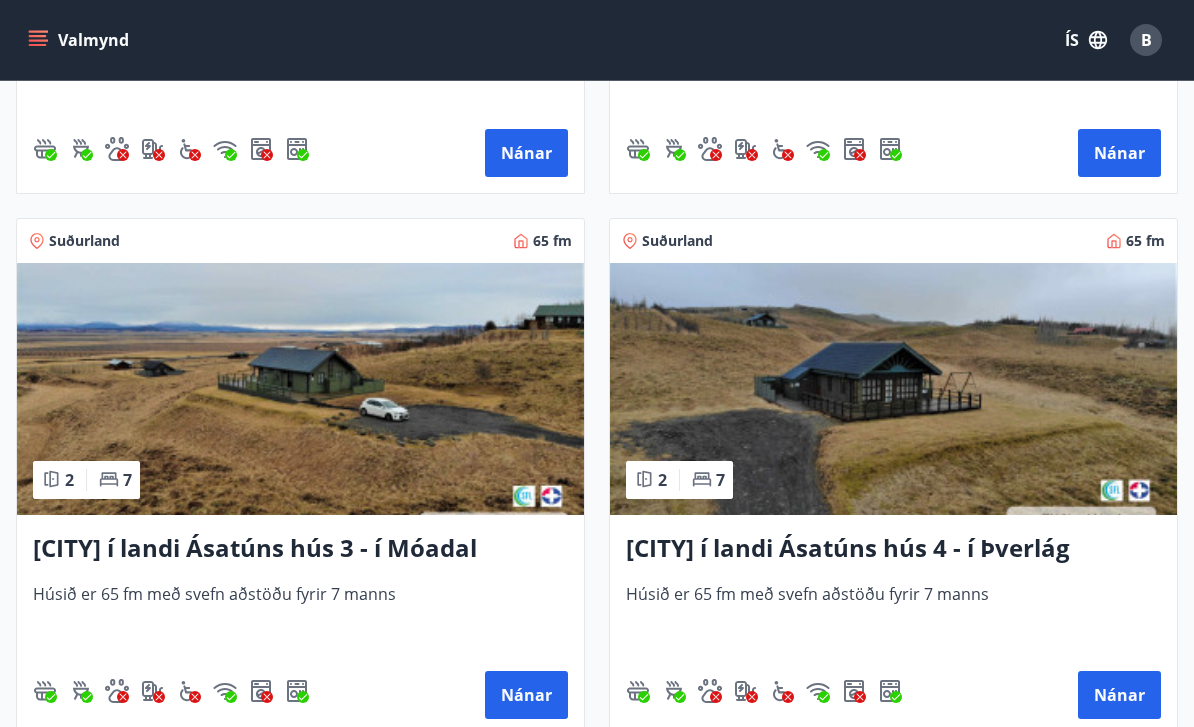 click on "Nánar" at bounding box center [526, 695] 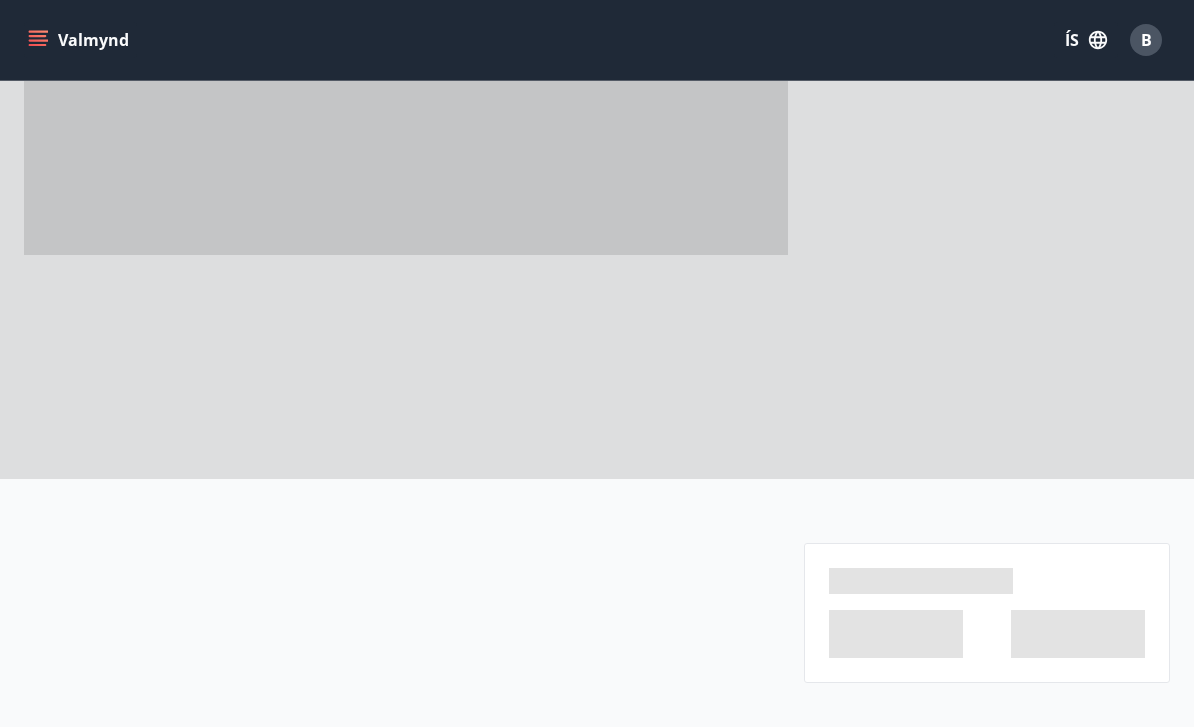 scroll, scrollTop: 0, scrollLeft: 0, axis: both 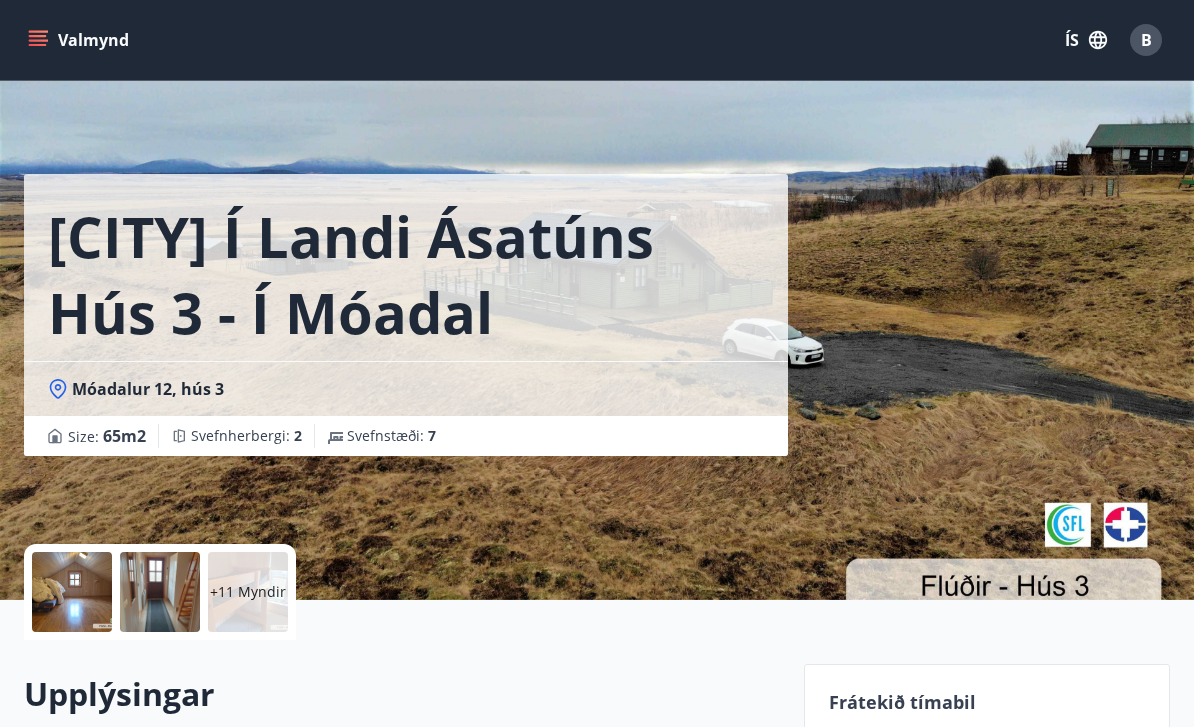 click at bounding box center (72, 592) 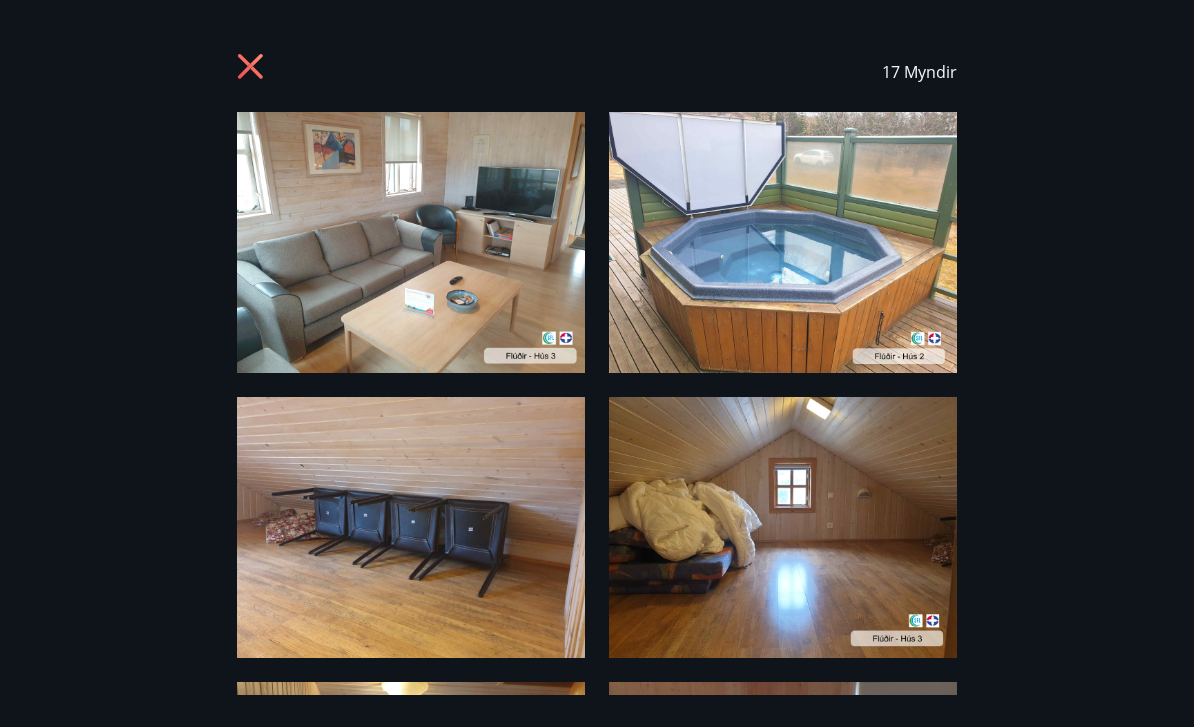 scroll, scrollTop: 0, scrollLeft: 0, axis: both 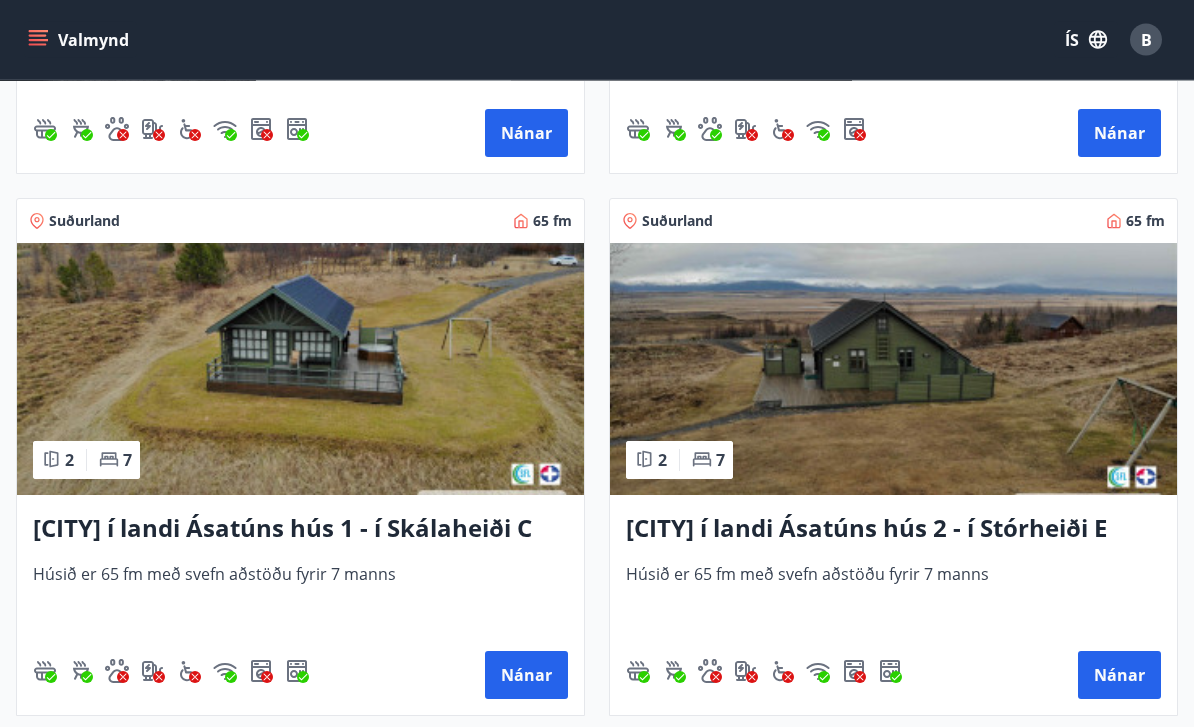 click on "Nánar" at bounding box center (526, 676) 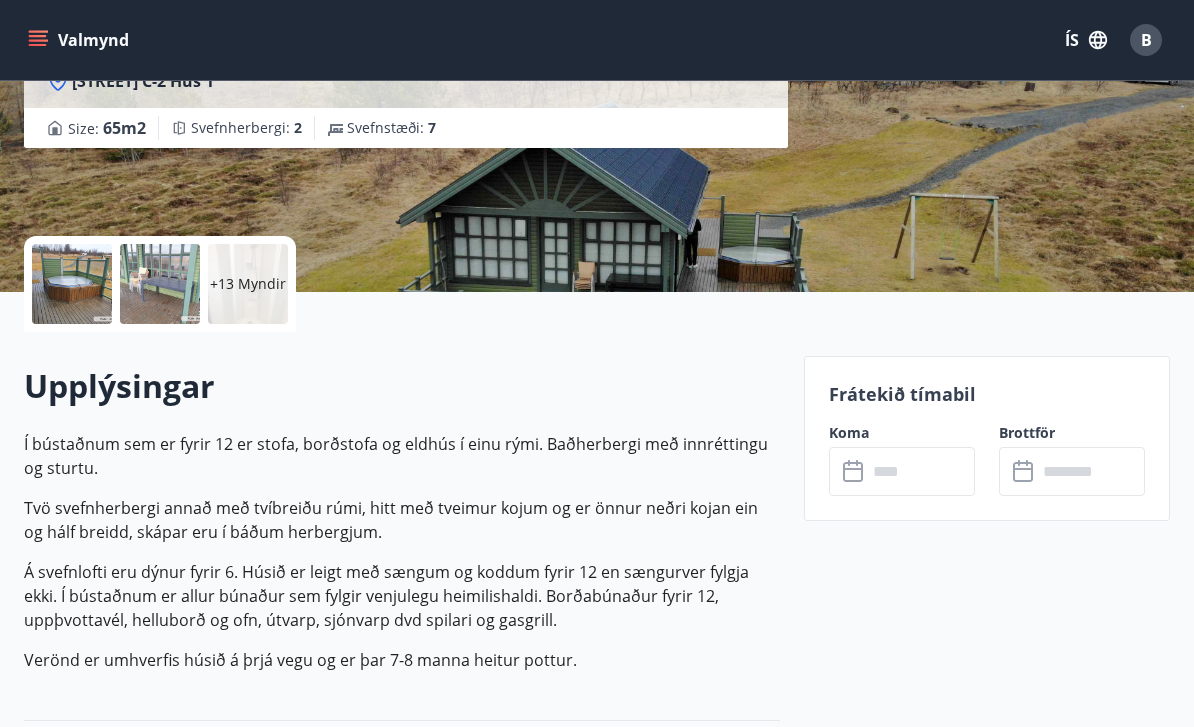 scroll, scrollTop: 0, scrollLeft: 0, axis: both 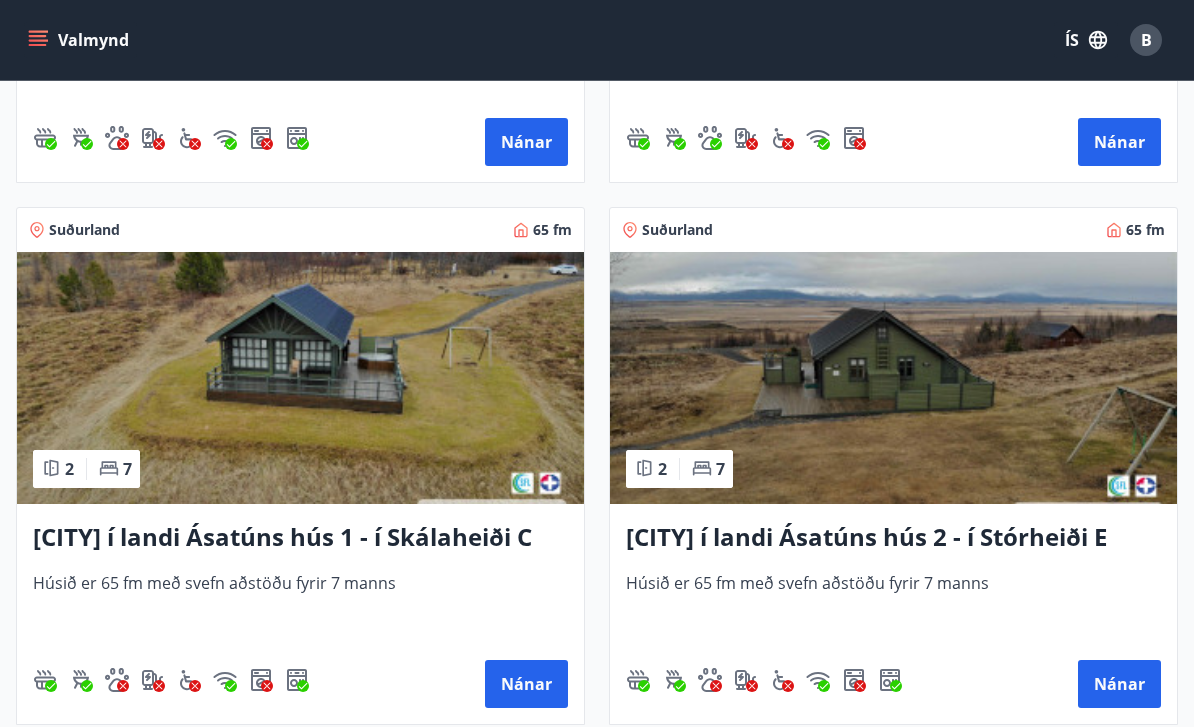 click on "Nánar" at bounding box center (1119, 684) 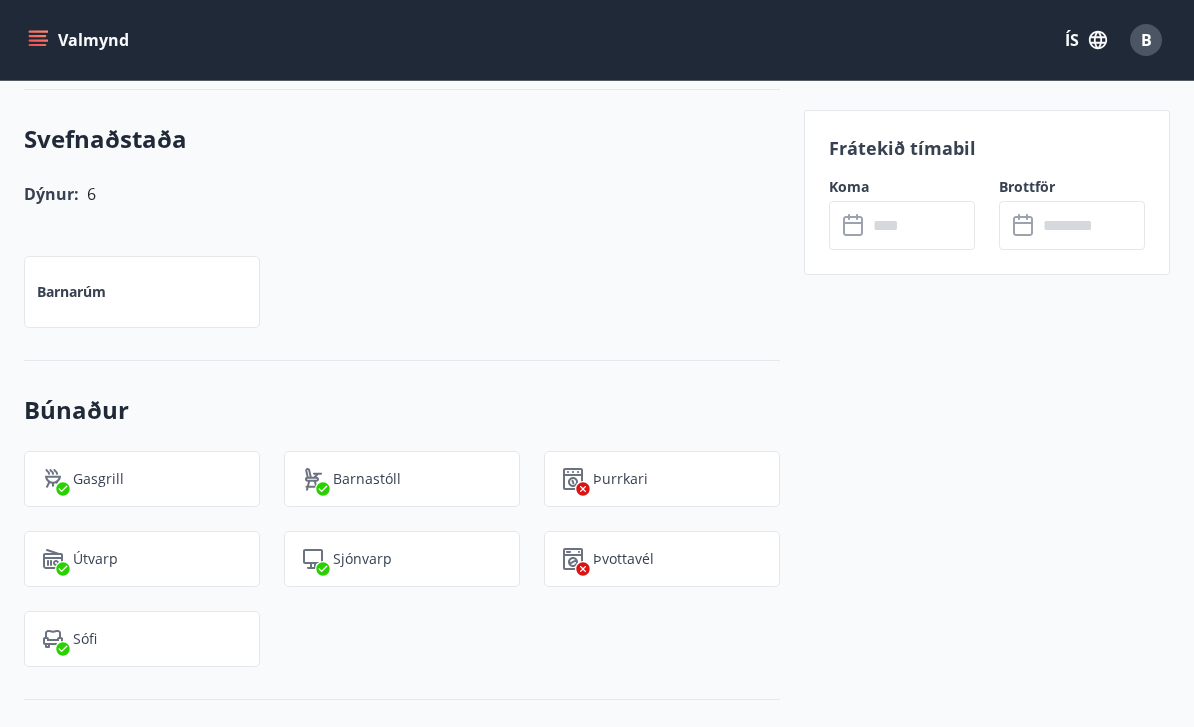 scroll, scrollTop: 1390, scrollLeft: 0, axis: vertical 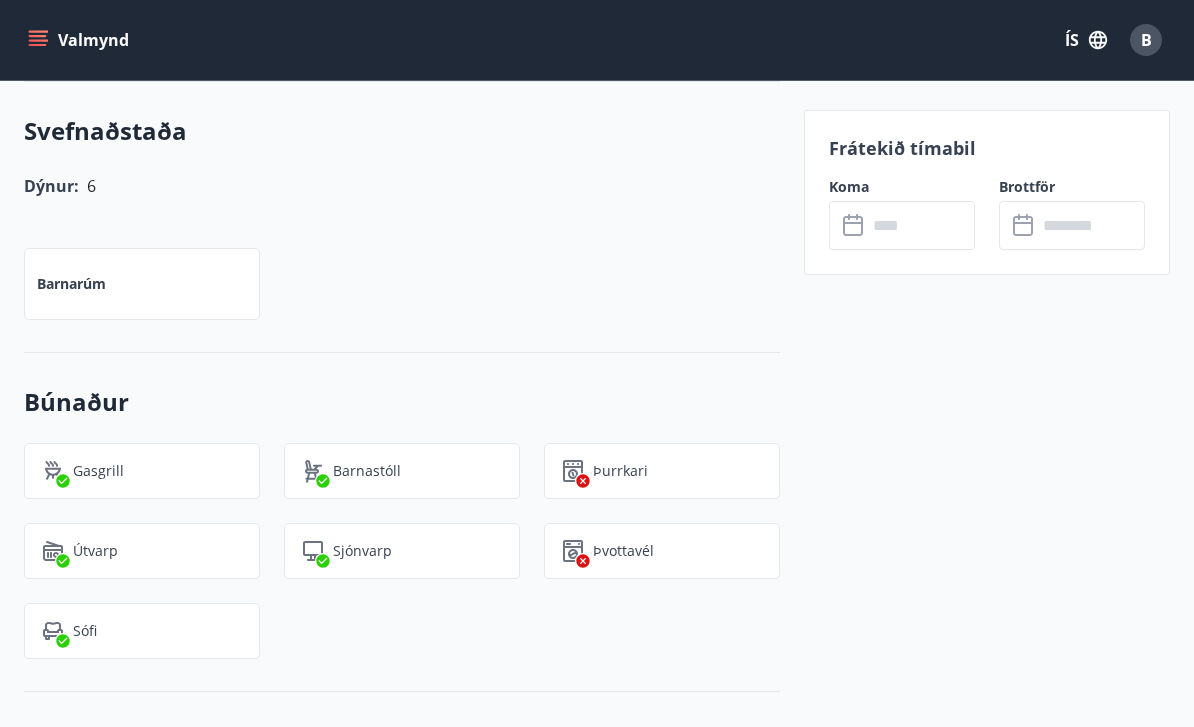click at bounding box center (921, 225) 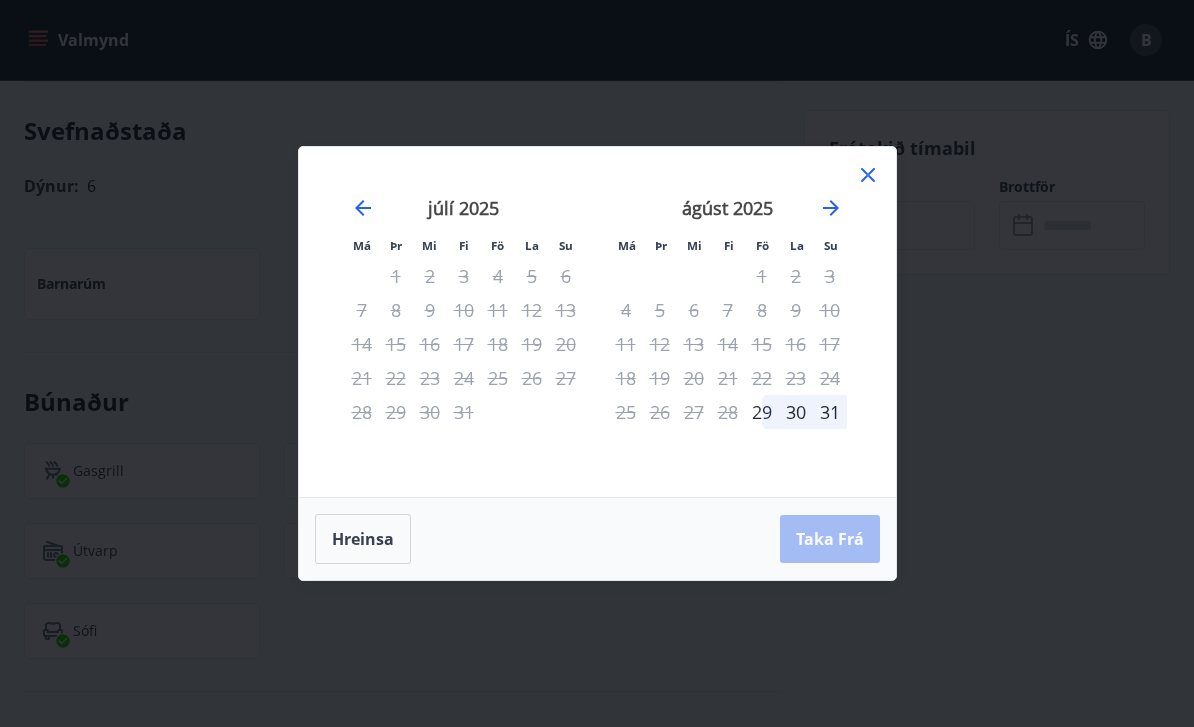 click 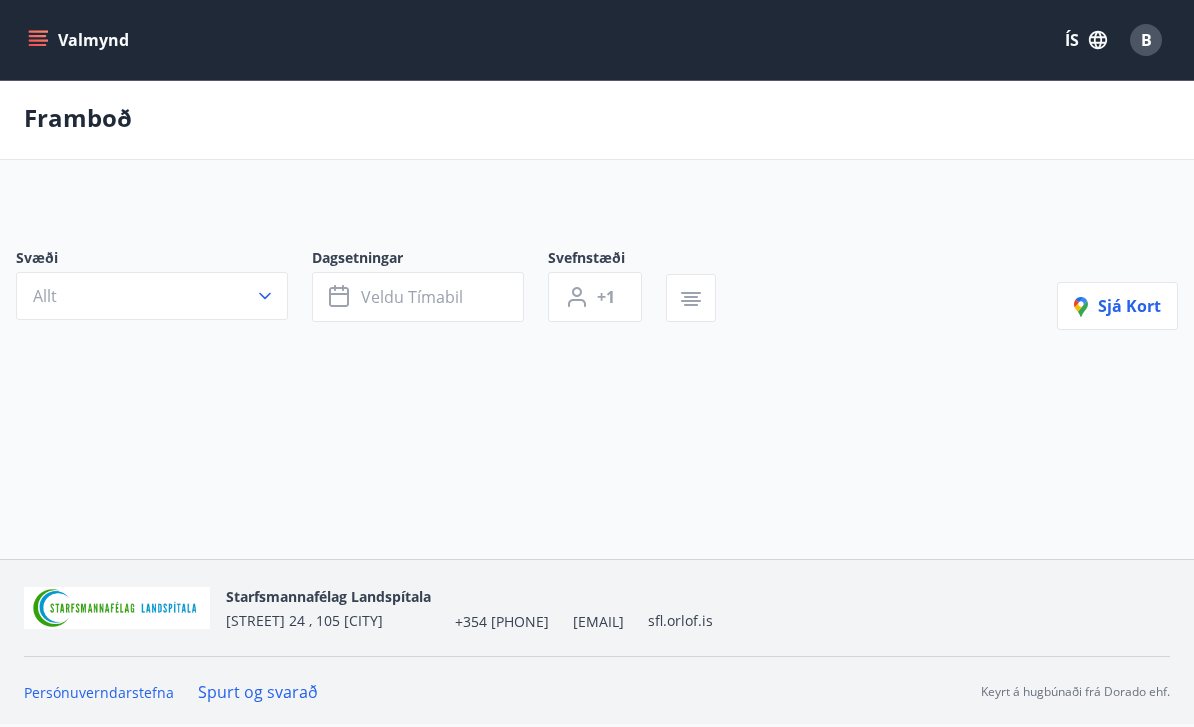scroll, scrollTop: 0, scrollLeft: 0, axis: both 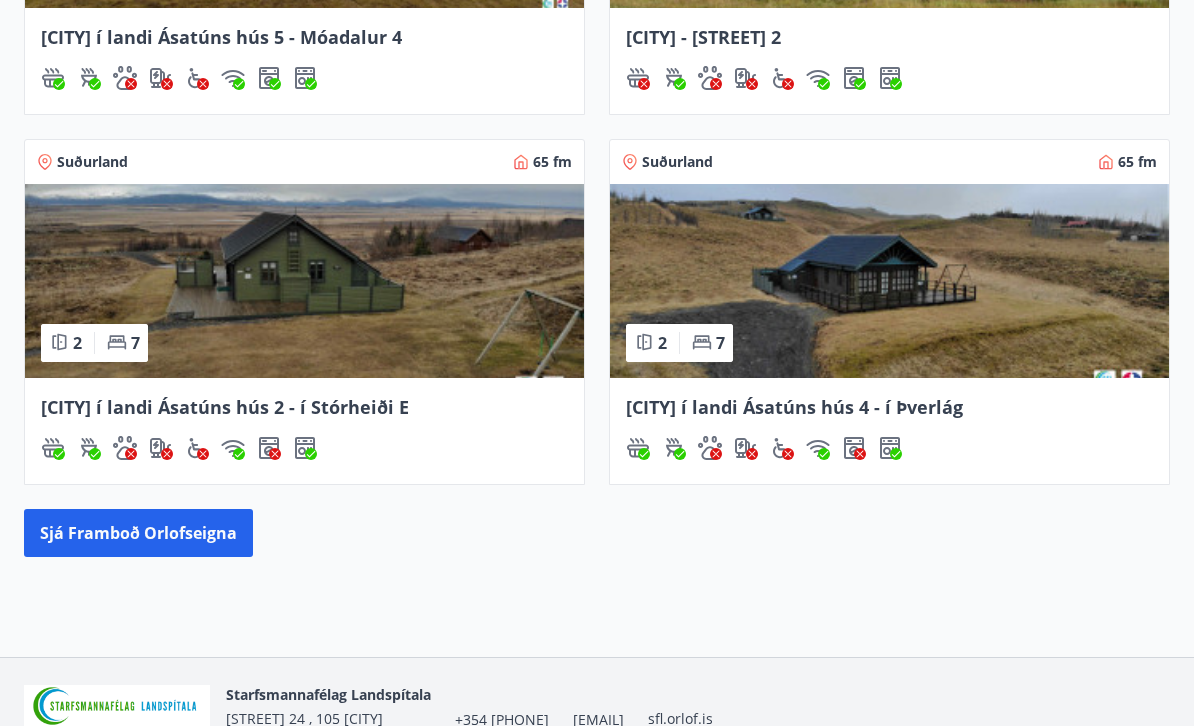 click at bounding box center (889, 282) 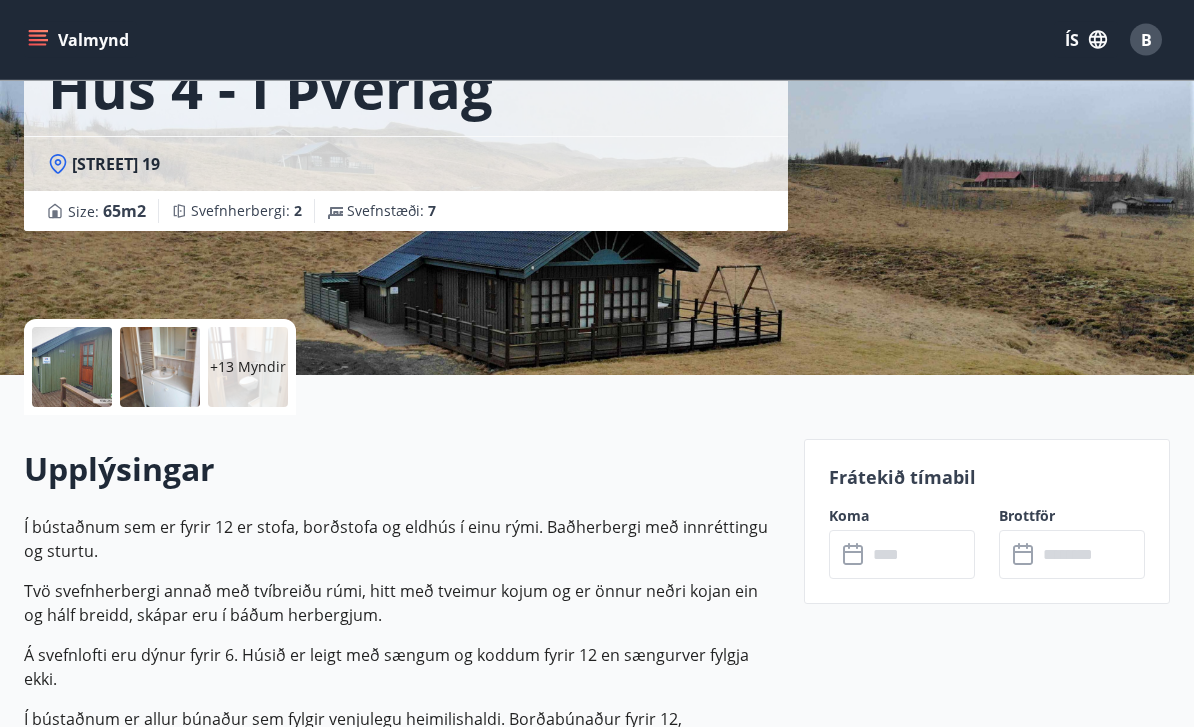 scroll, scrollTop: 266, scrollLeft: 0, axis: vertical 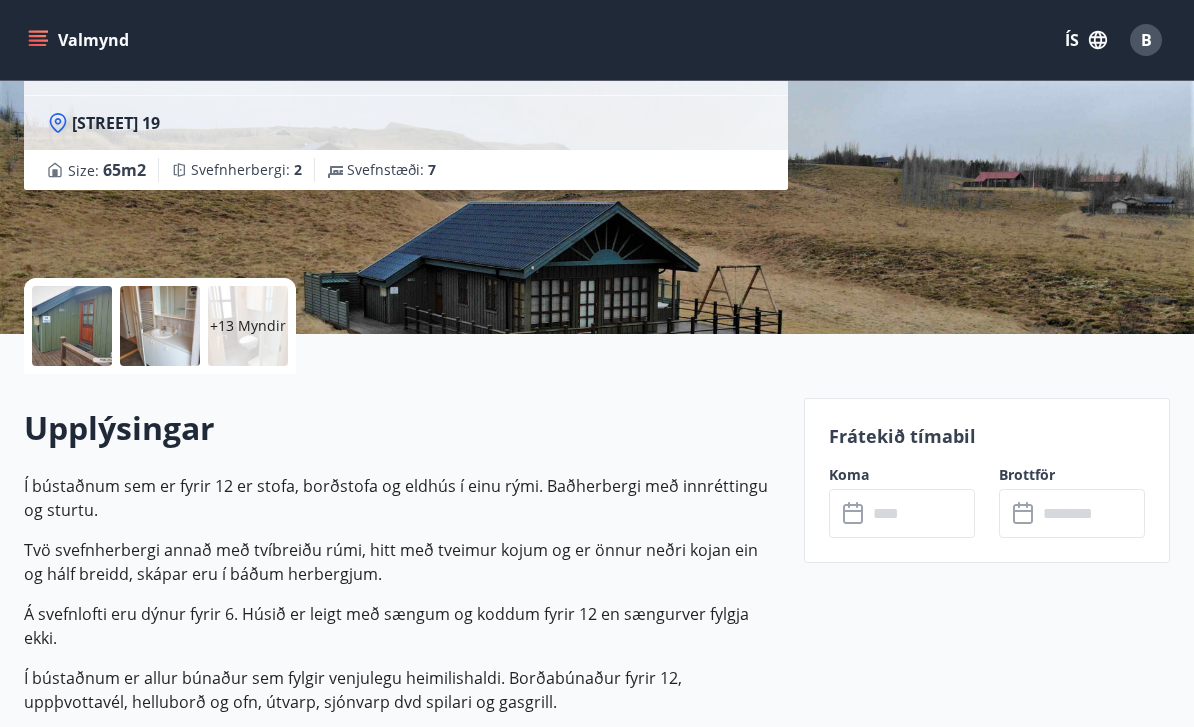 click at bounding box center [921, 513] 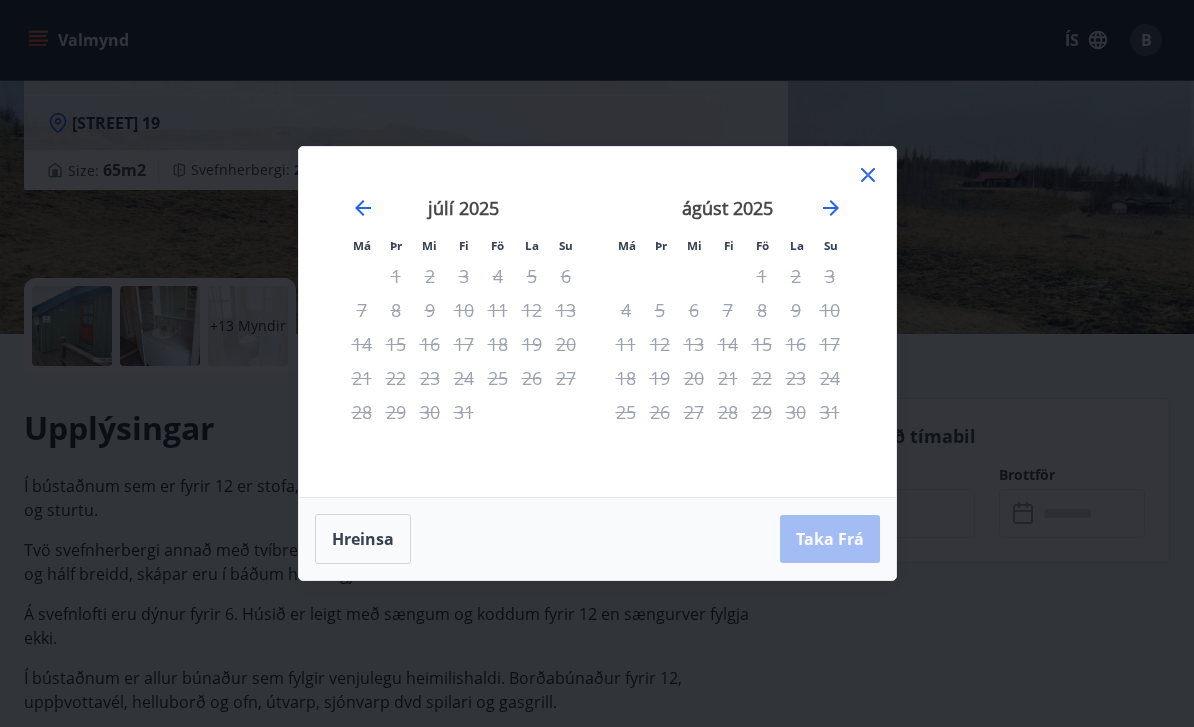 click 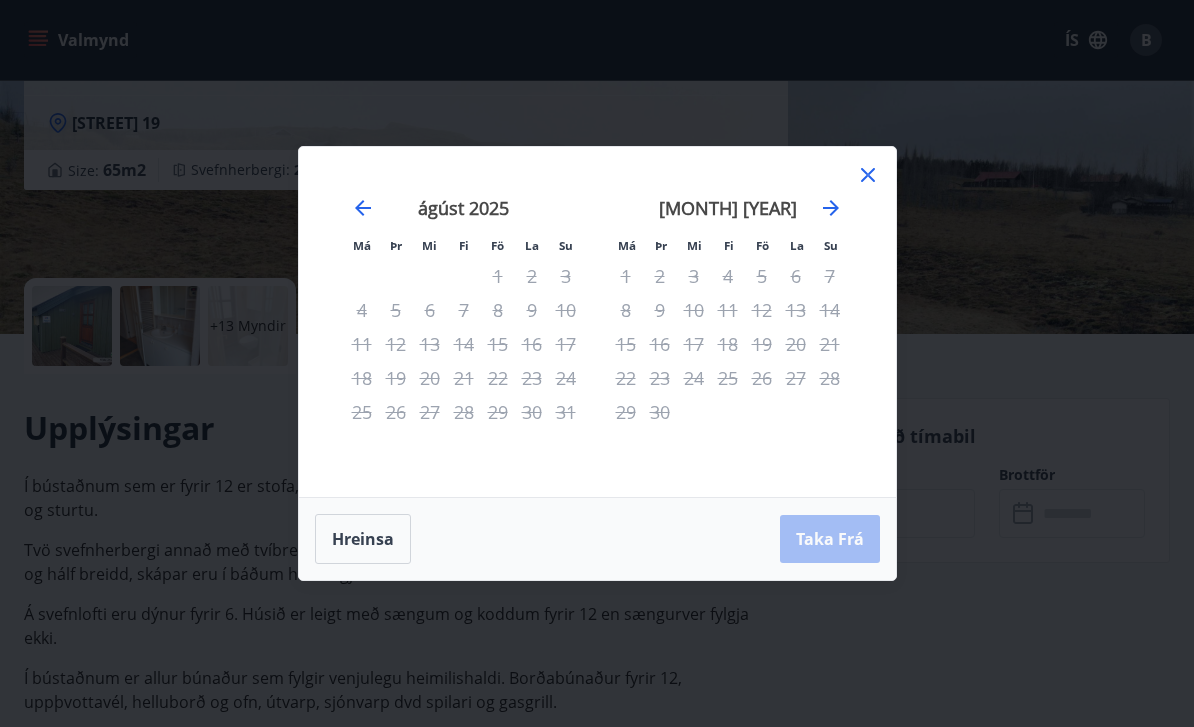 click 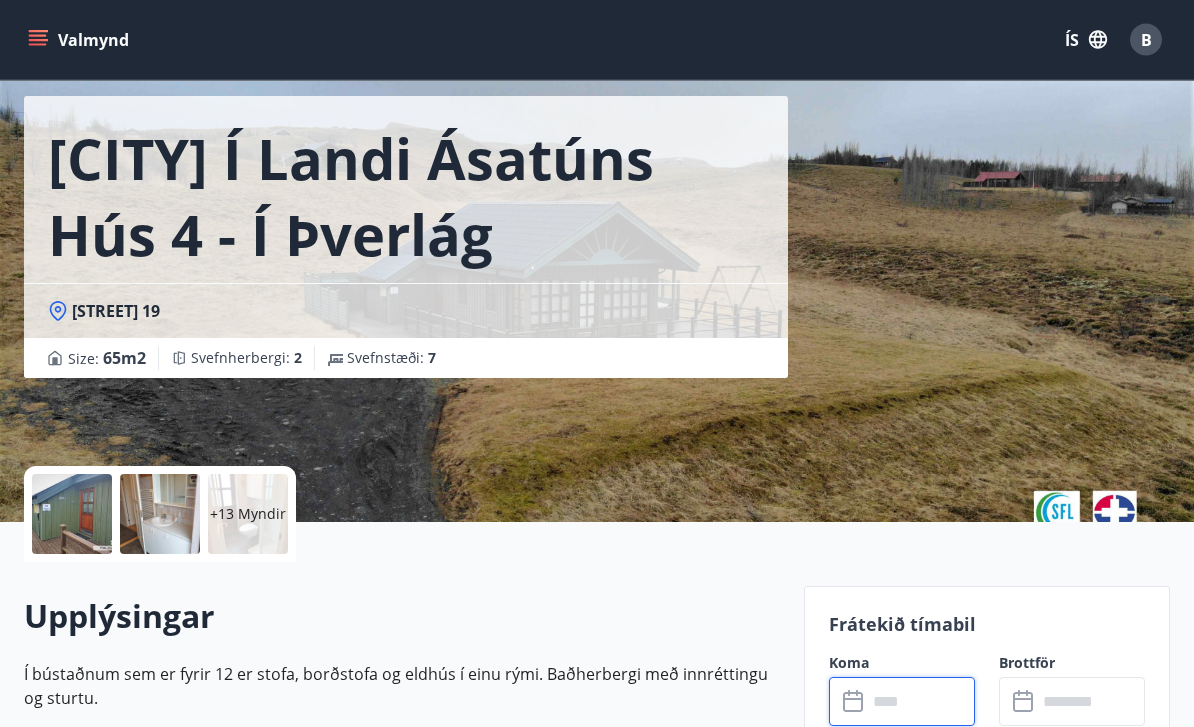scroll, scrollTop: 0, scrollLeft: 0, axis: both 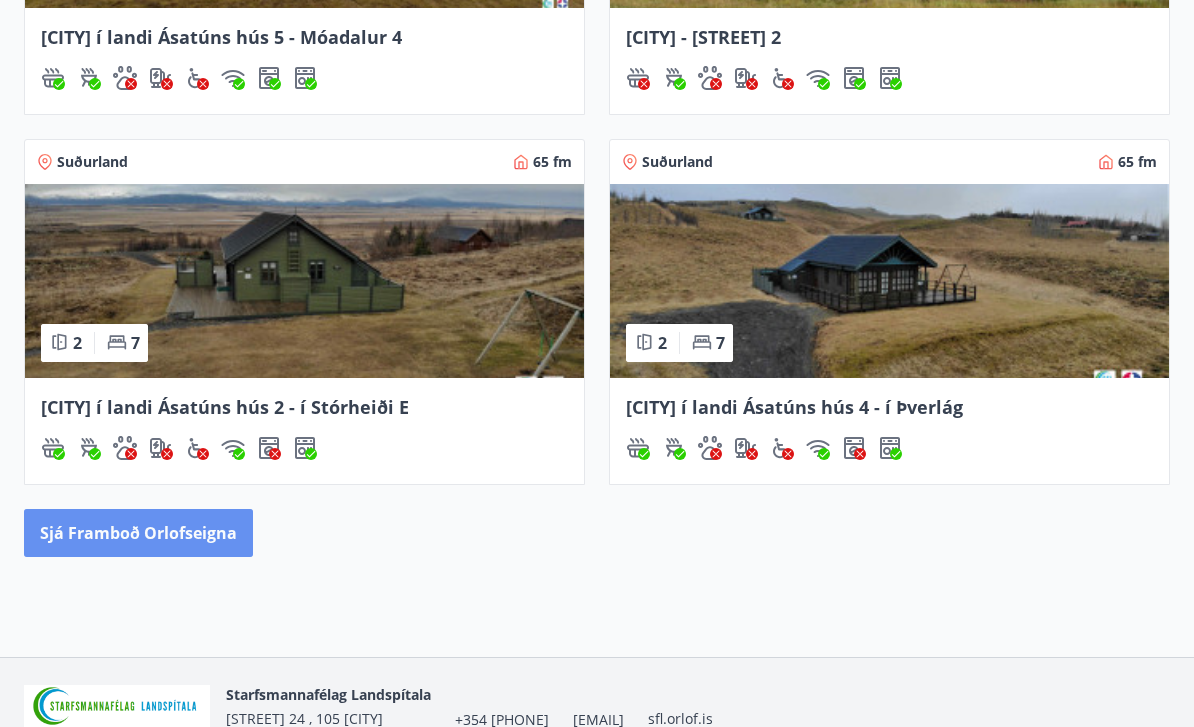 click on "Sjá framboð orlofseigna" at bounding box center [138, 533] 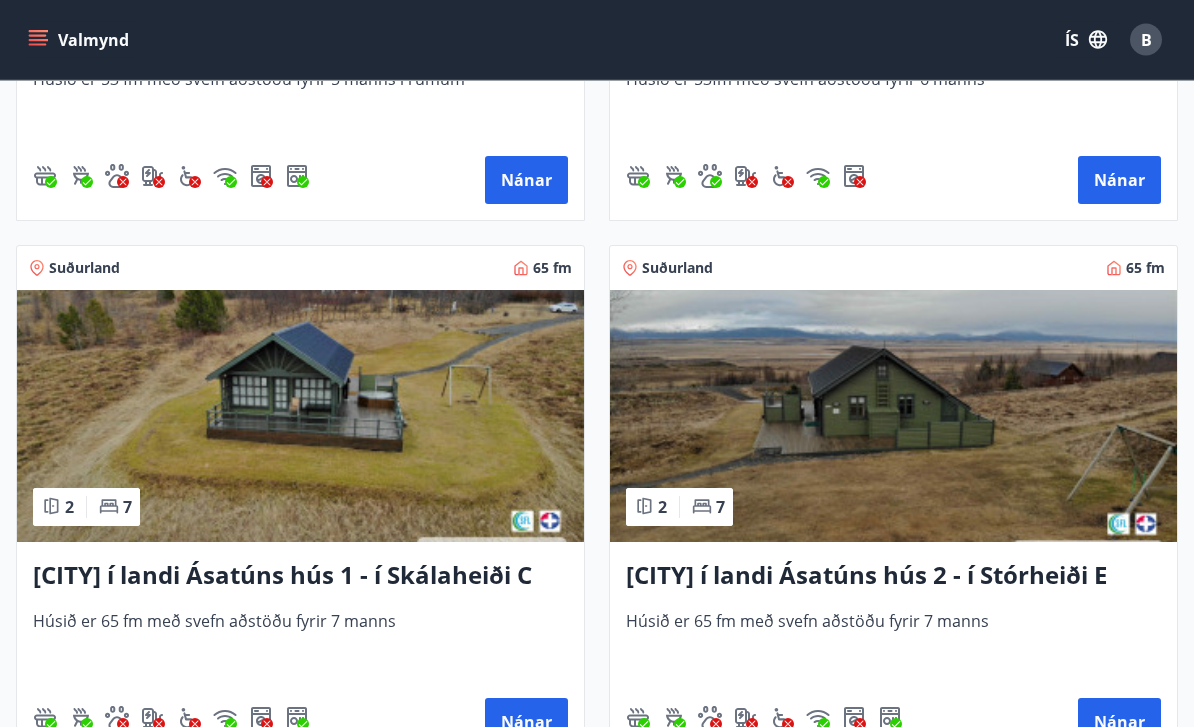 scroll, scrollTop: 740, scrollLeft: 0, axis: vertical 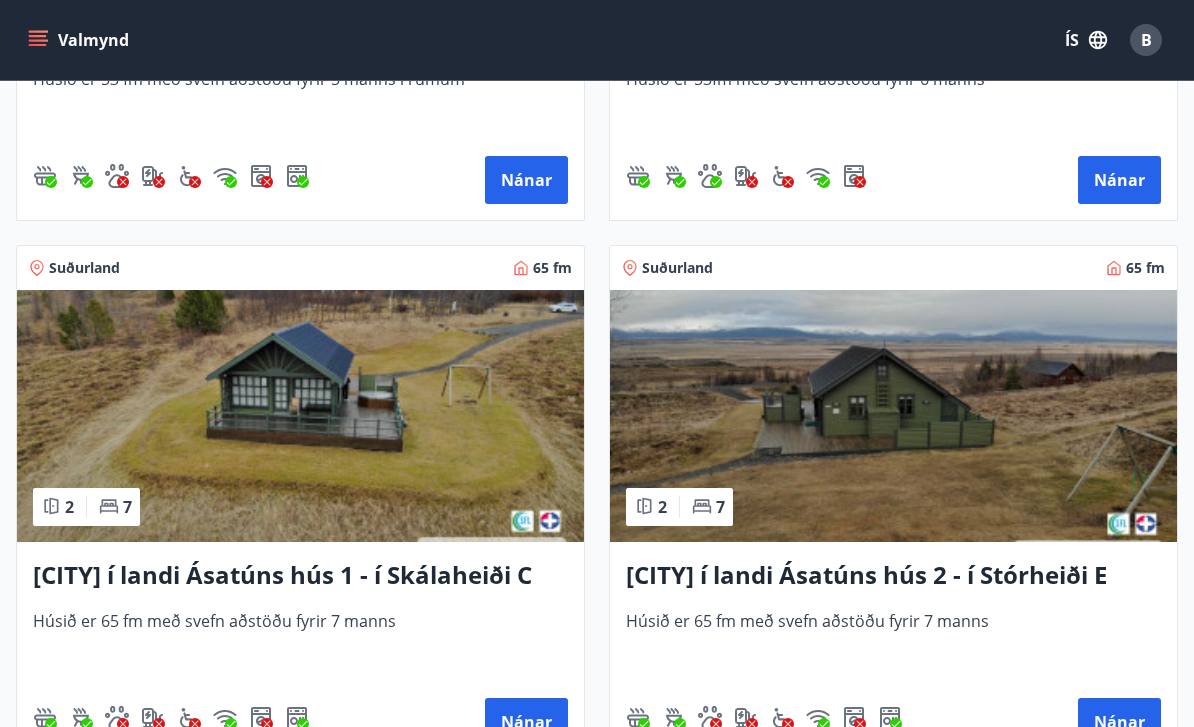 click at bounding box center (893, 416) 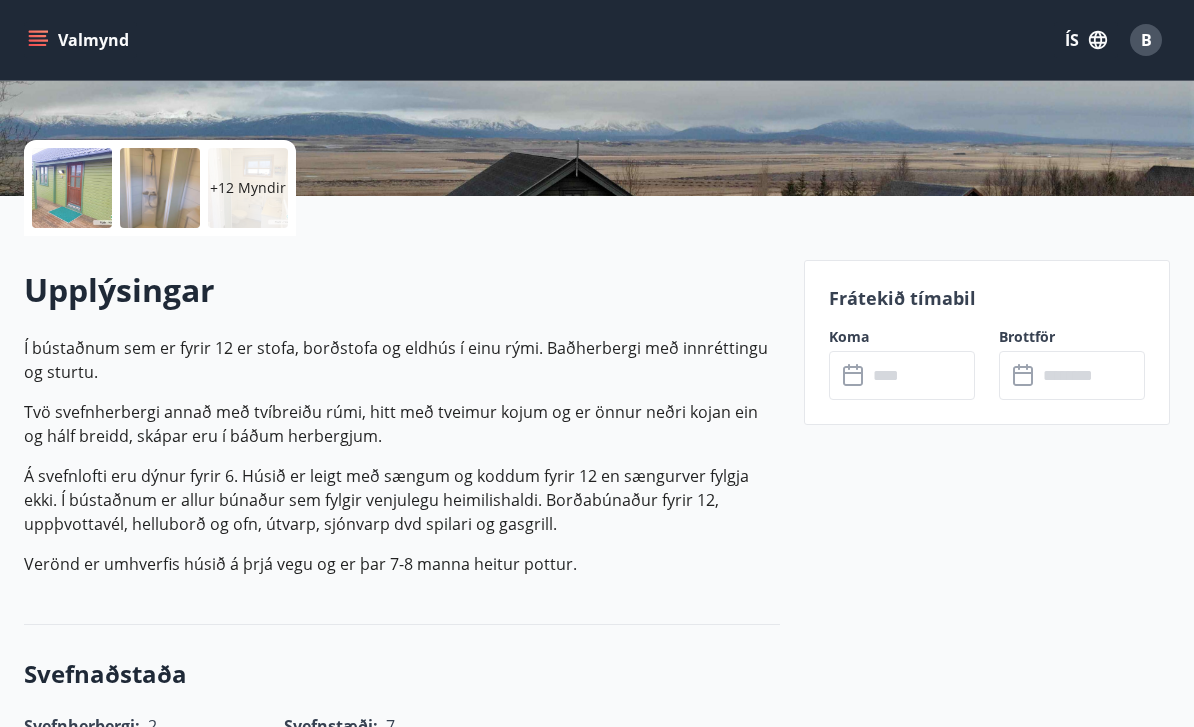 scroll, scrollTop: 407, scrollLeft: 0, axis: vertical 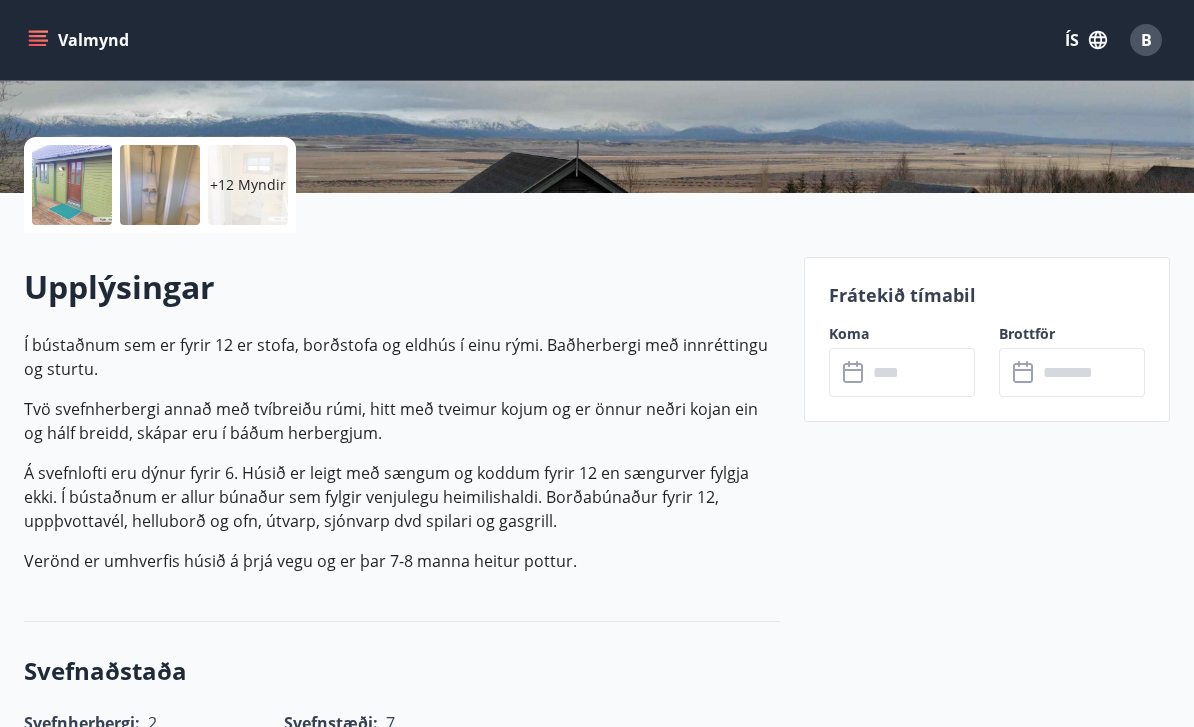 click at bounding box center (921, 372) 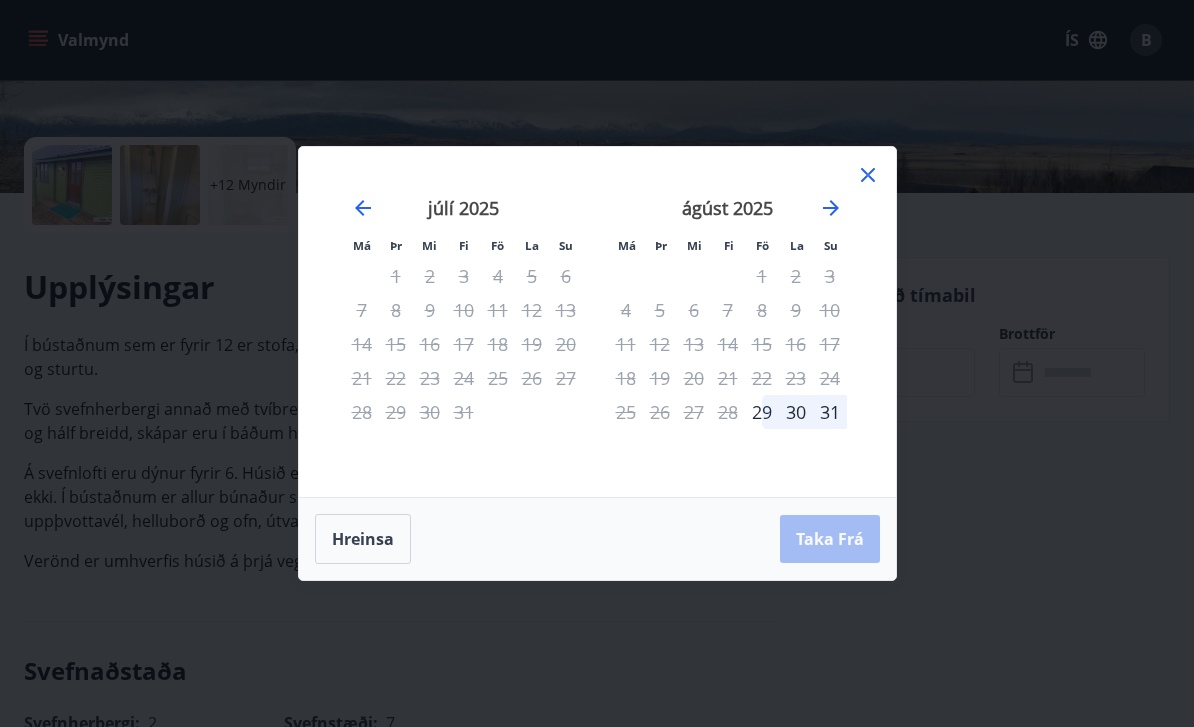 click 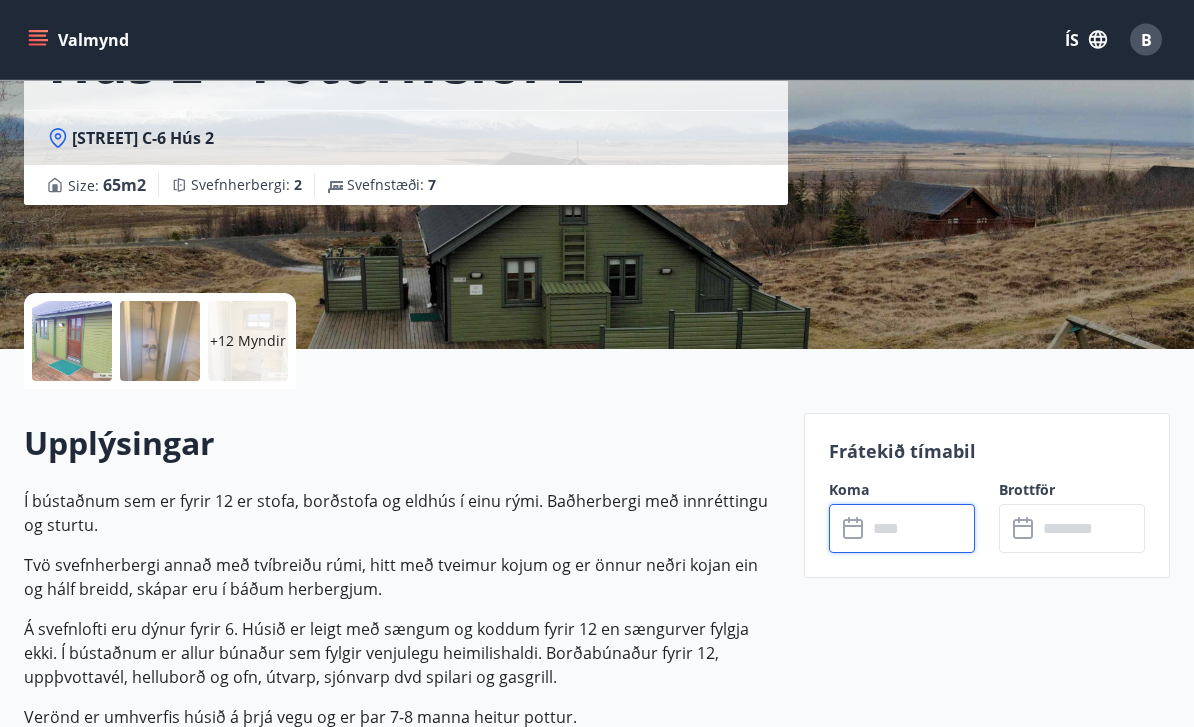 scroll, scrollTop: 255, scrollLeft: 0, axis: vertical 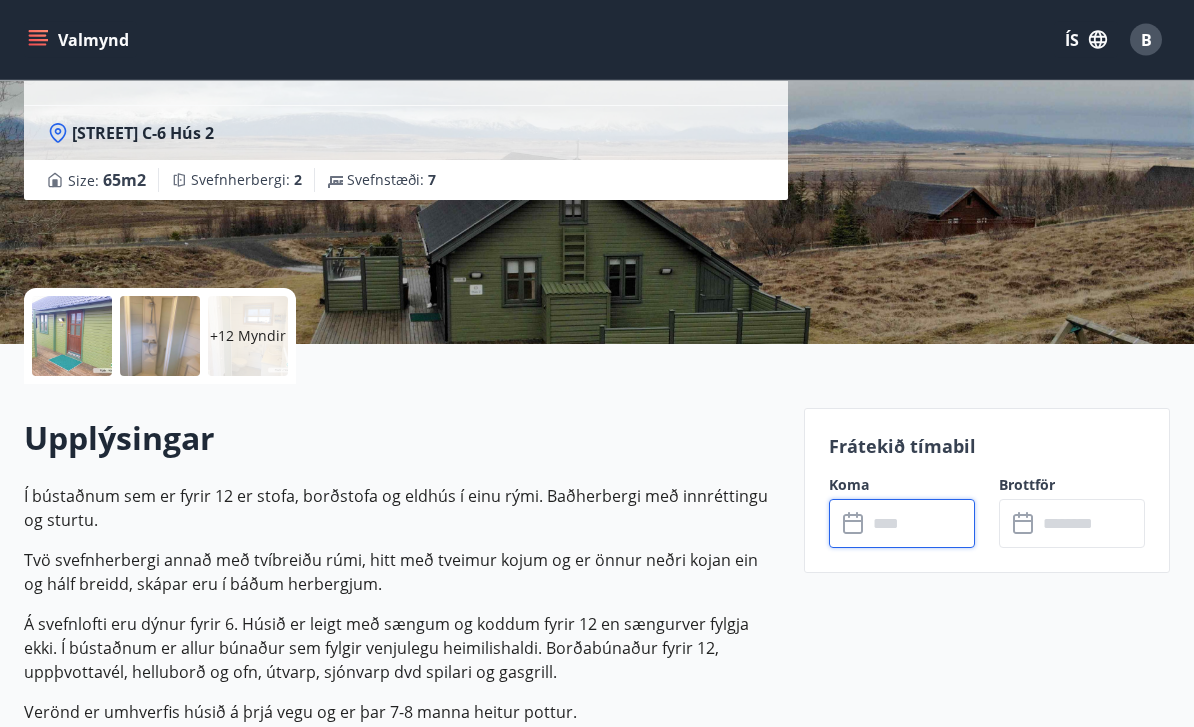 click at bounding box center [72, 337] 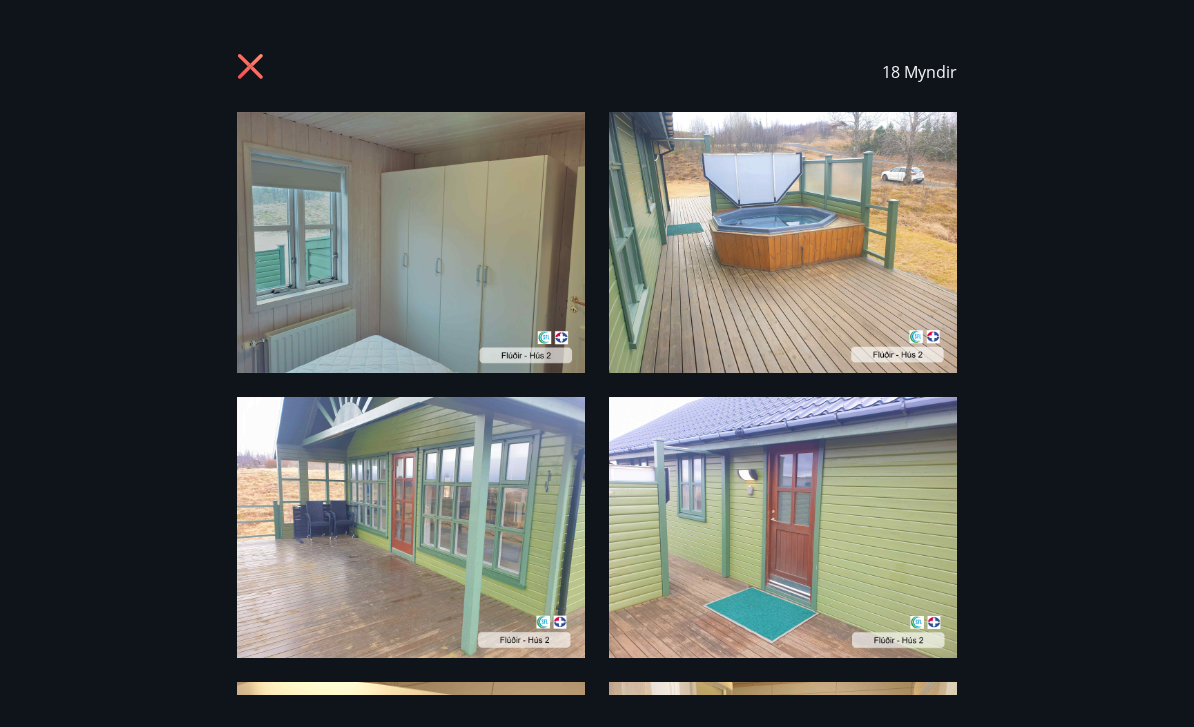 scroll, scrollTop: 0, scrollLeft: 0, axis: both 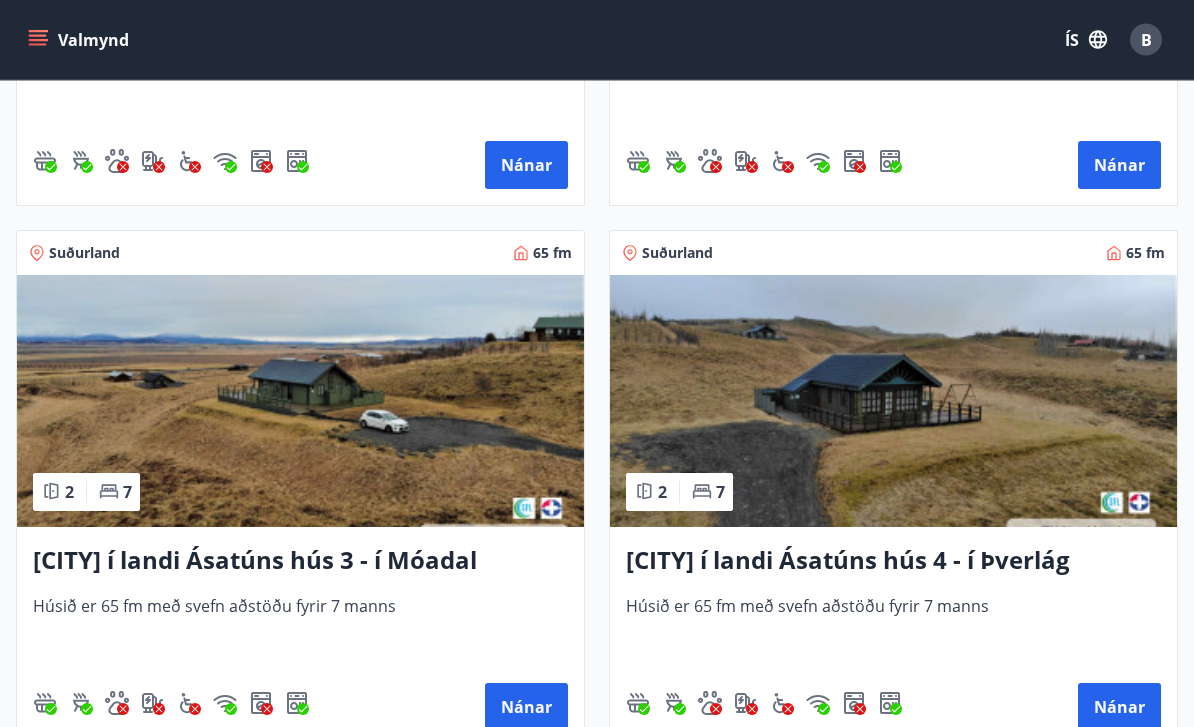 click at bounding box center (300, 402) 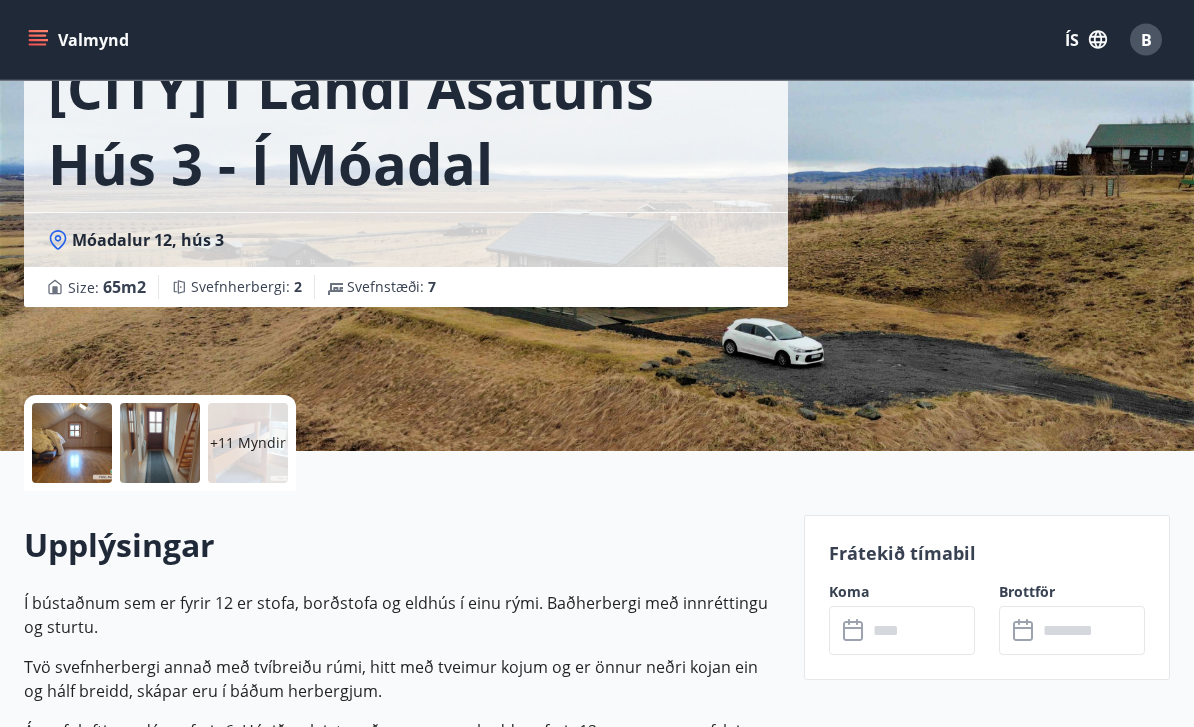 scroll, scrollTop: 150, scrollLeft: 0, axis: vertical 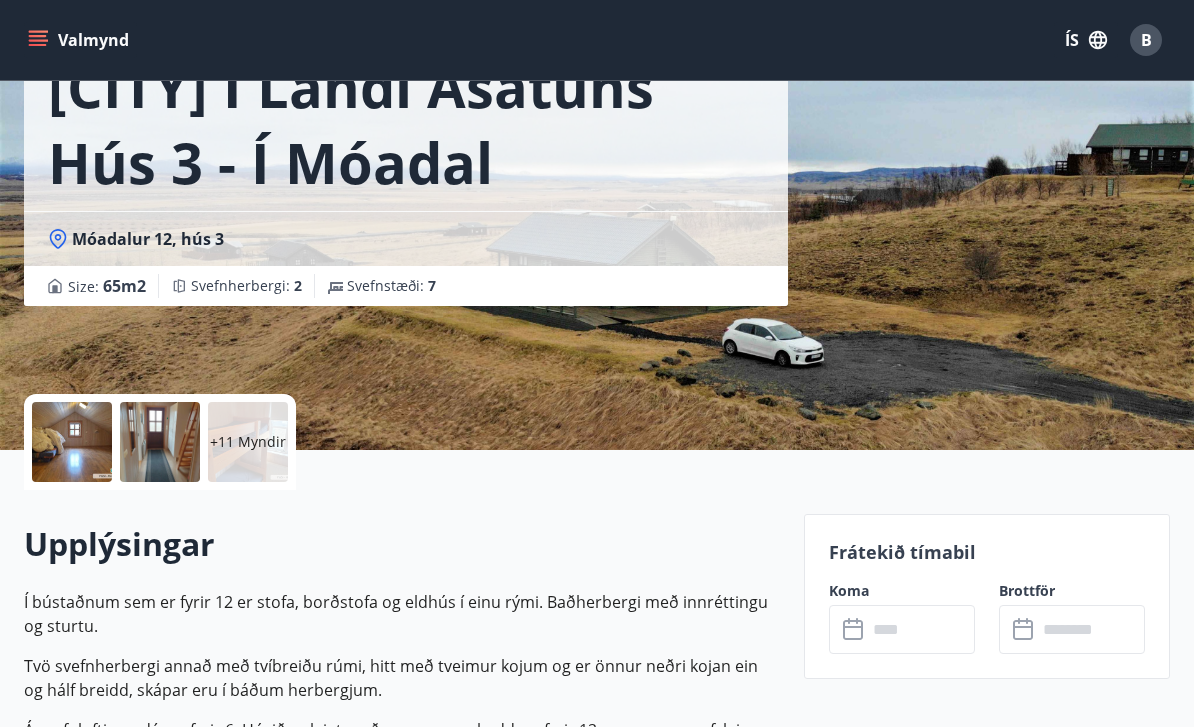 click at bounding box center [921, 629] 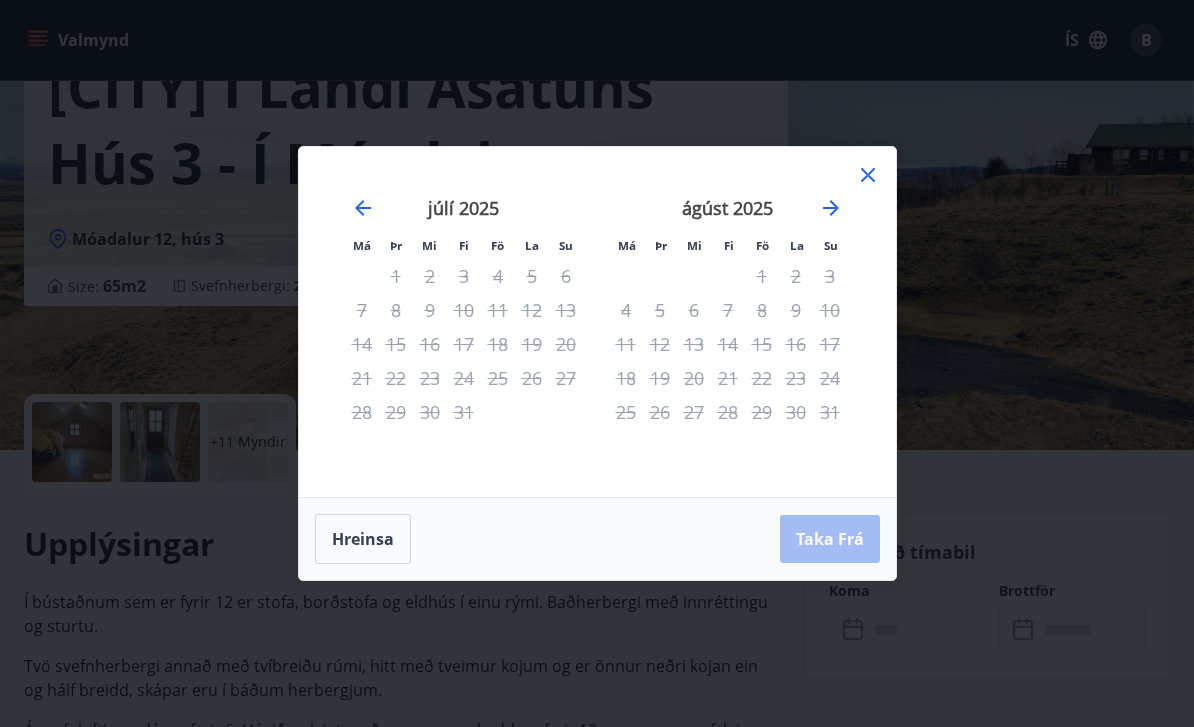 click 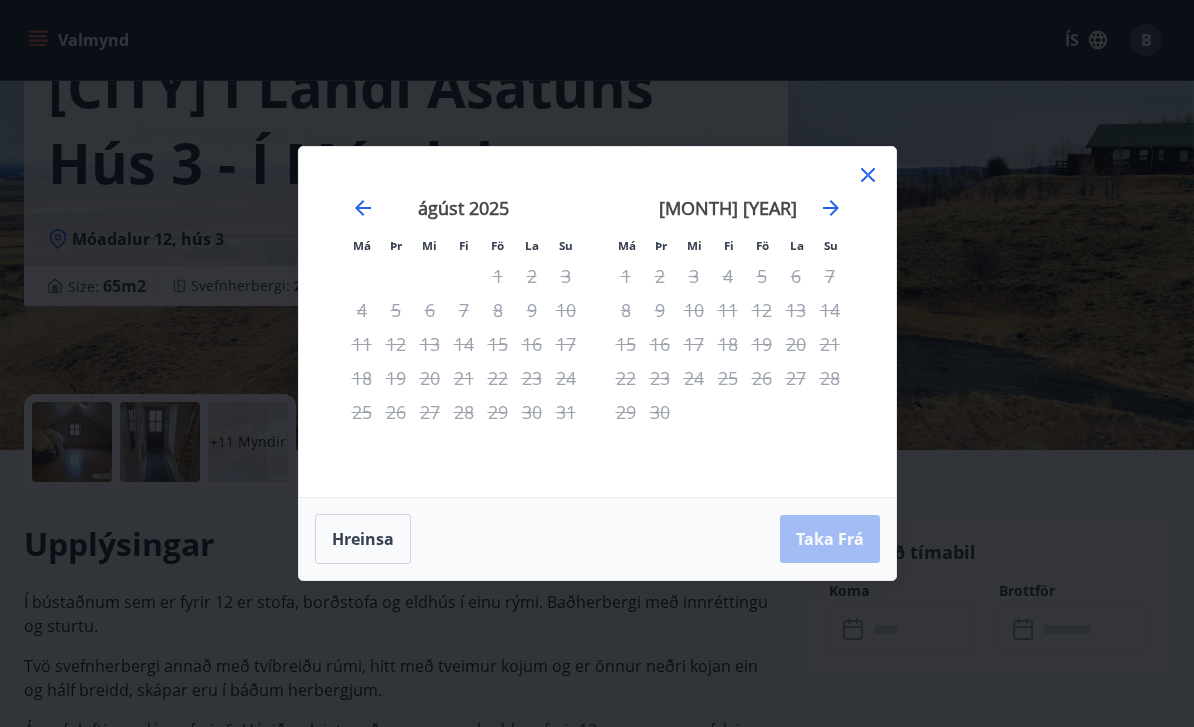 click 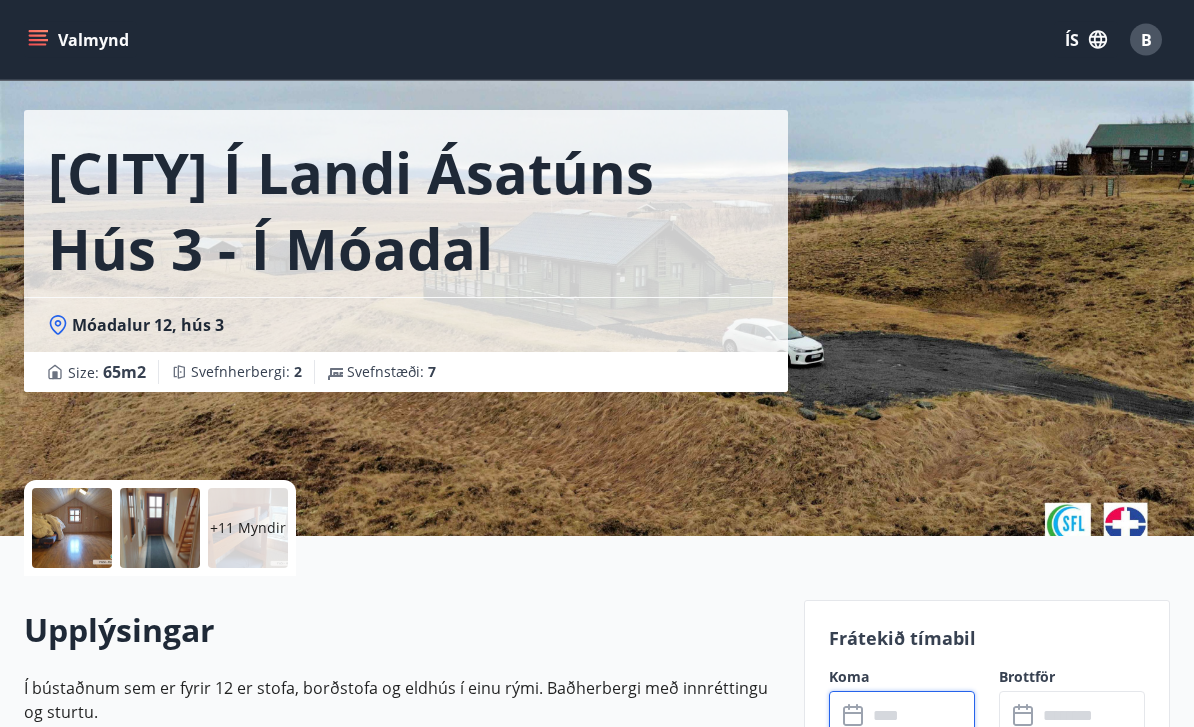 scroll, scrollTop: 0, scrollLeft: 0, axis: both 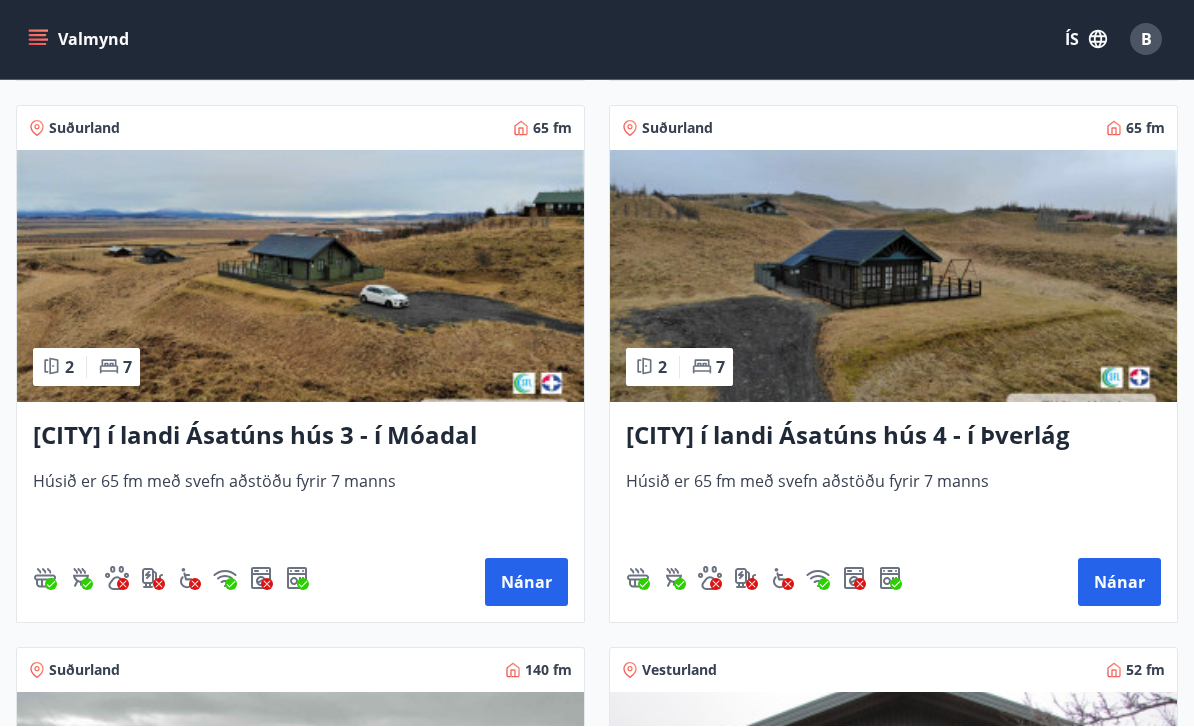click at bounding box center (893, 277) 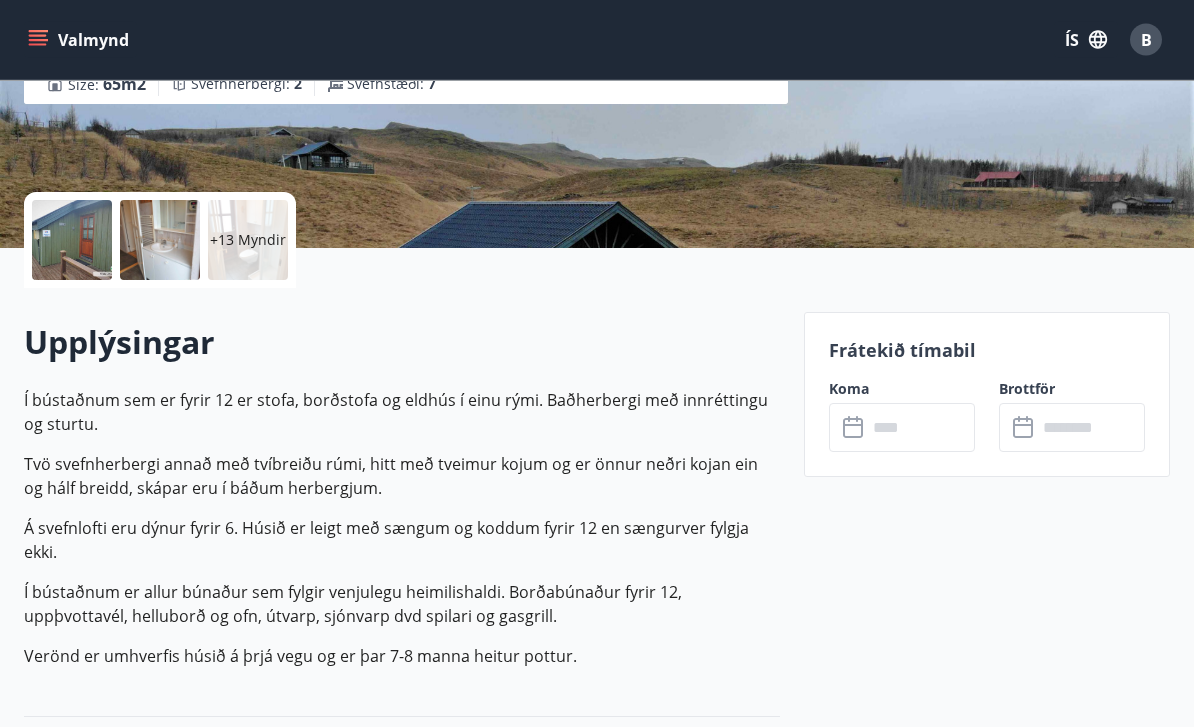 scroll, scrollTop: 352, scrollLeft: 0, axis: vertical 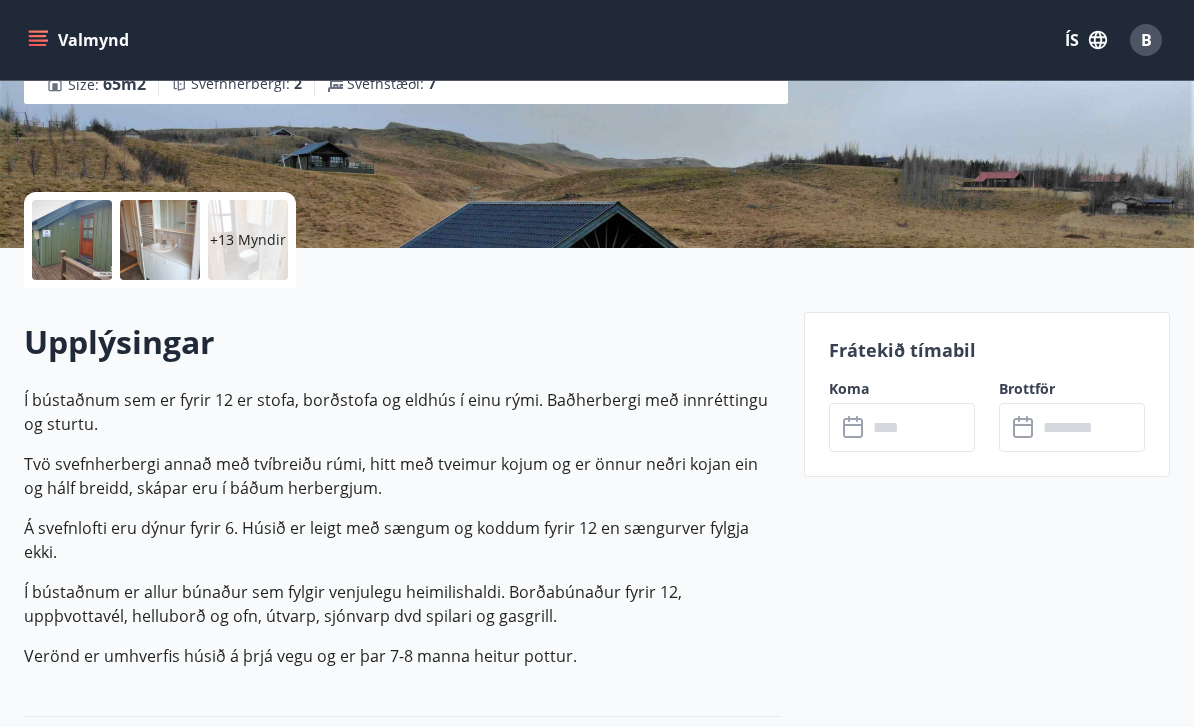 click at bounding box center [921, 427] 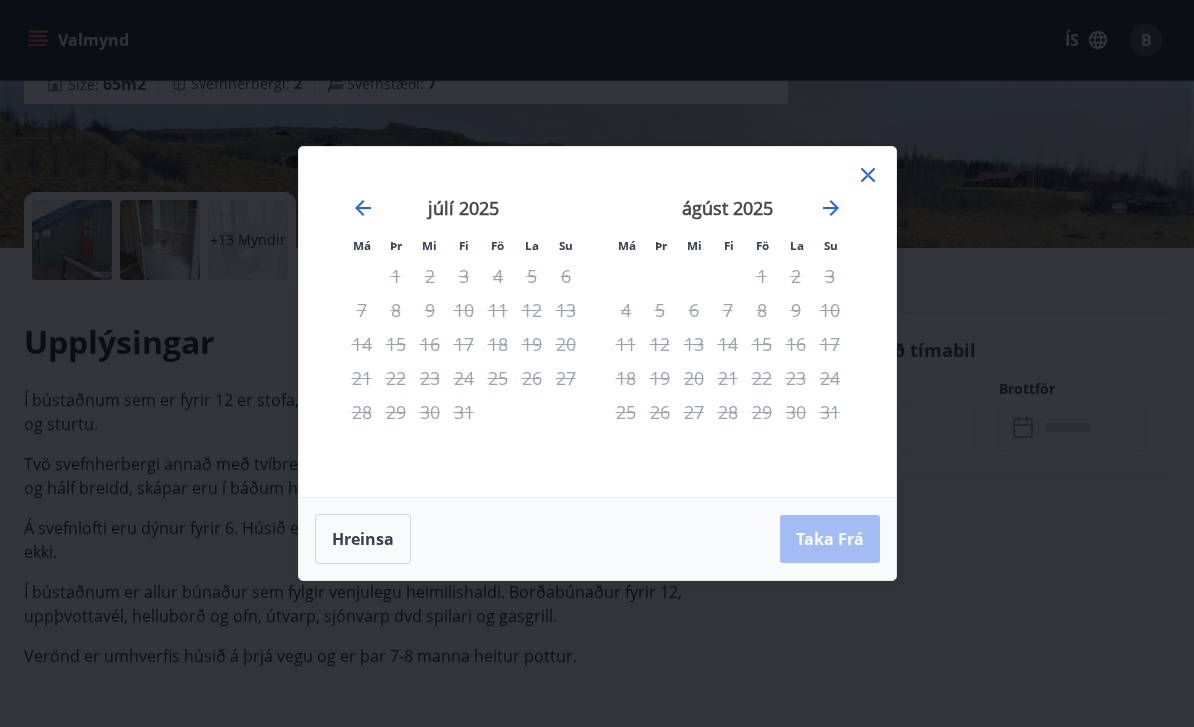 click 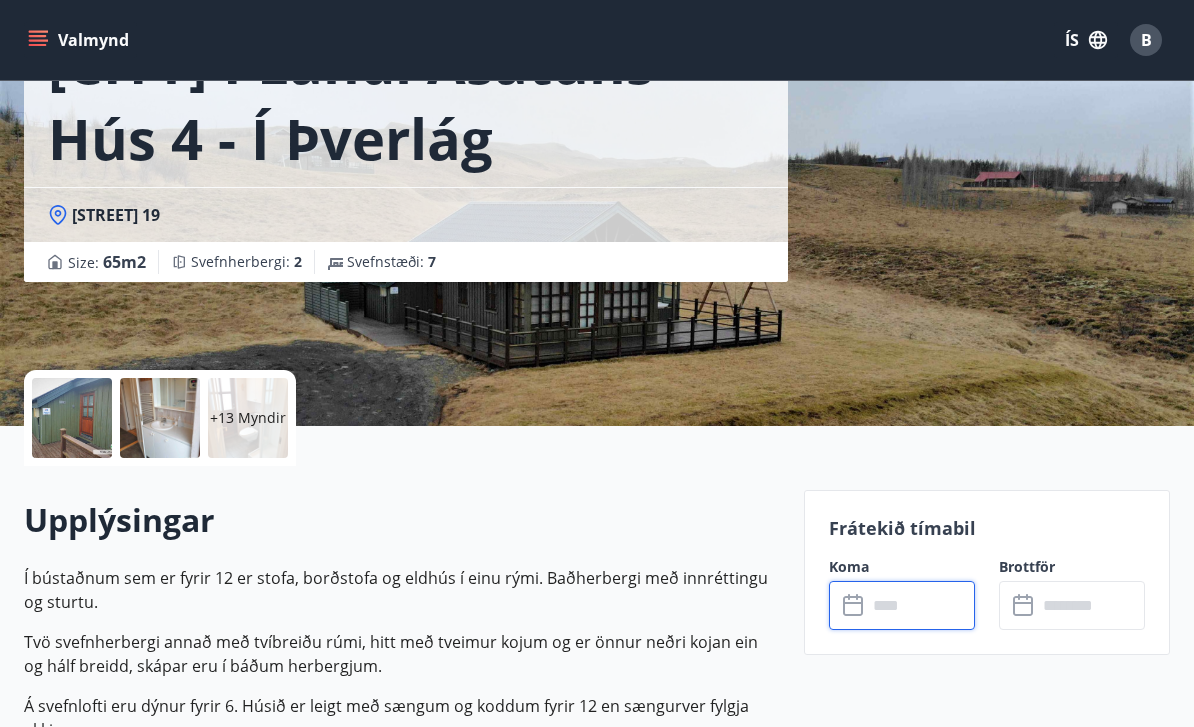 scroll, scrollTop: 0, scrollLeft: 0, axis: both 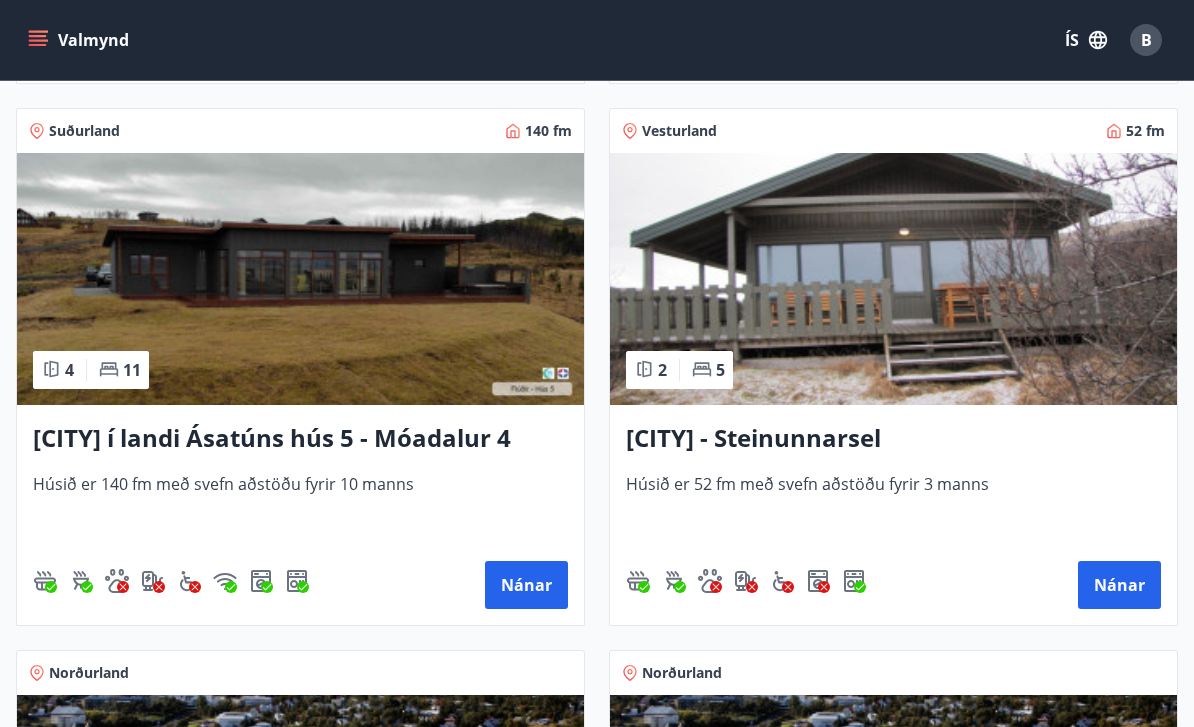 click on "Nánar" at bounding box center (526, 585) 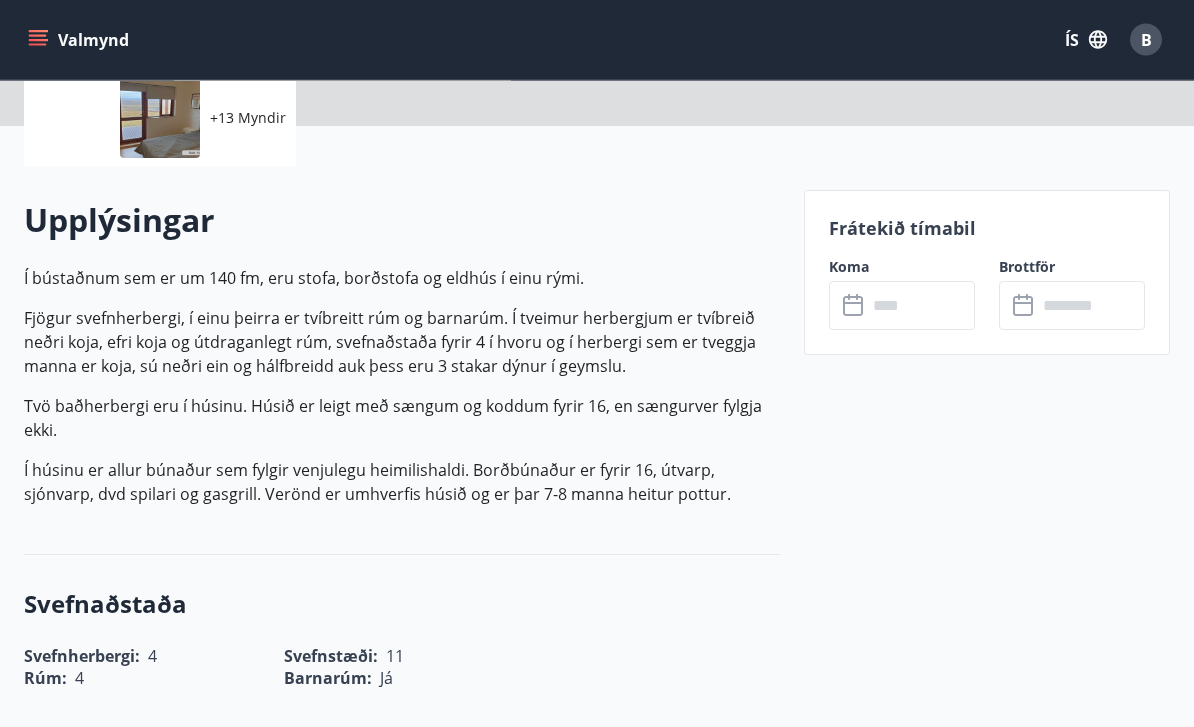 scroll, scrollTop: 502, scrollLeft: 0, axis: vertical 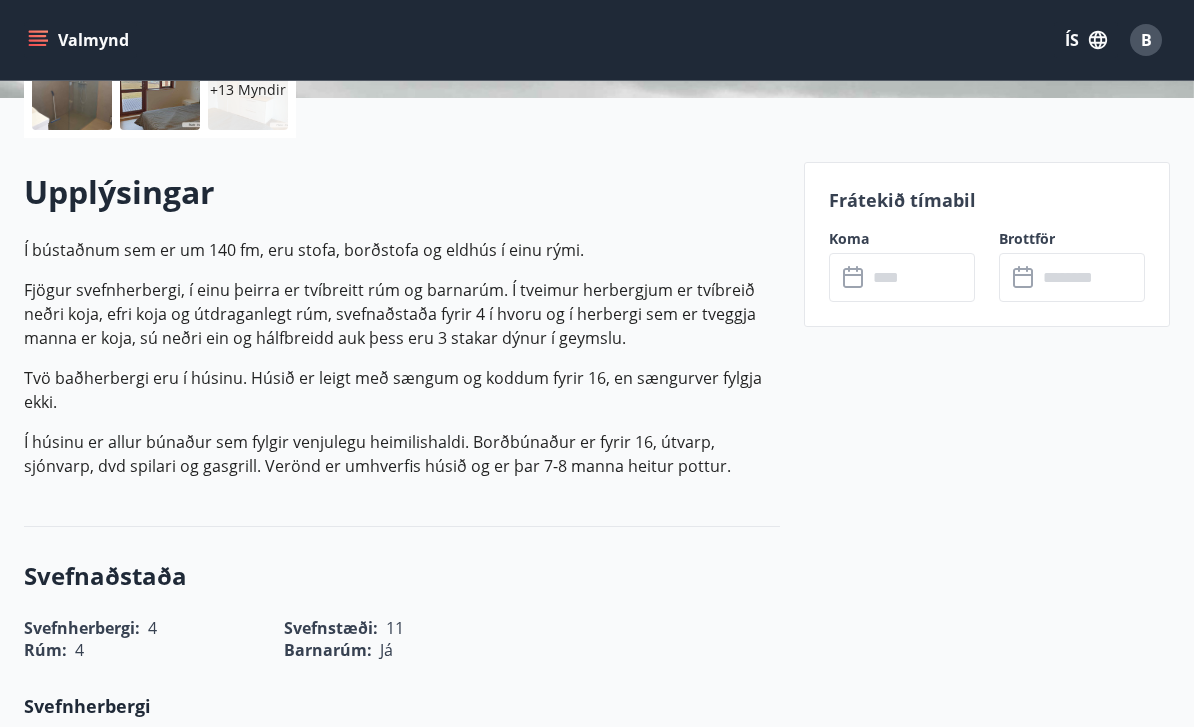 click at bounding box center [921, 277] 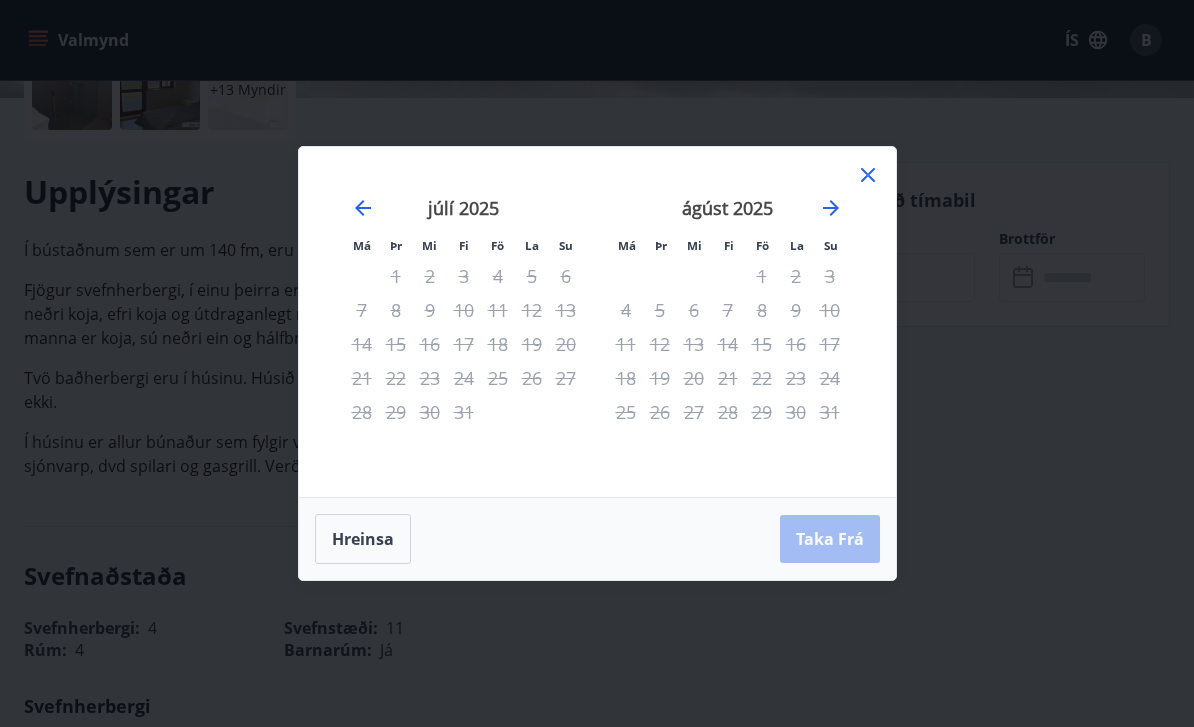 click 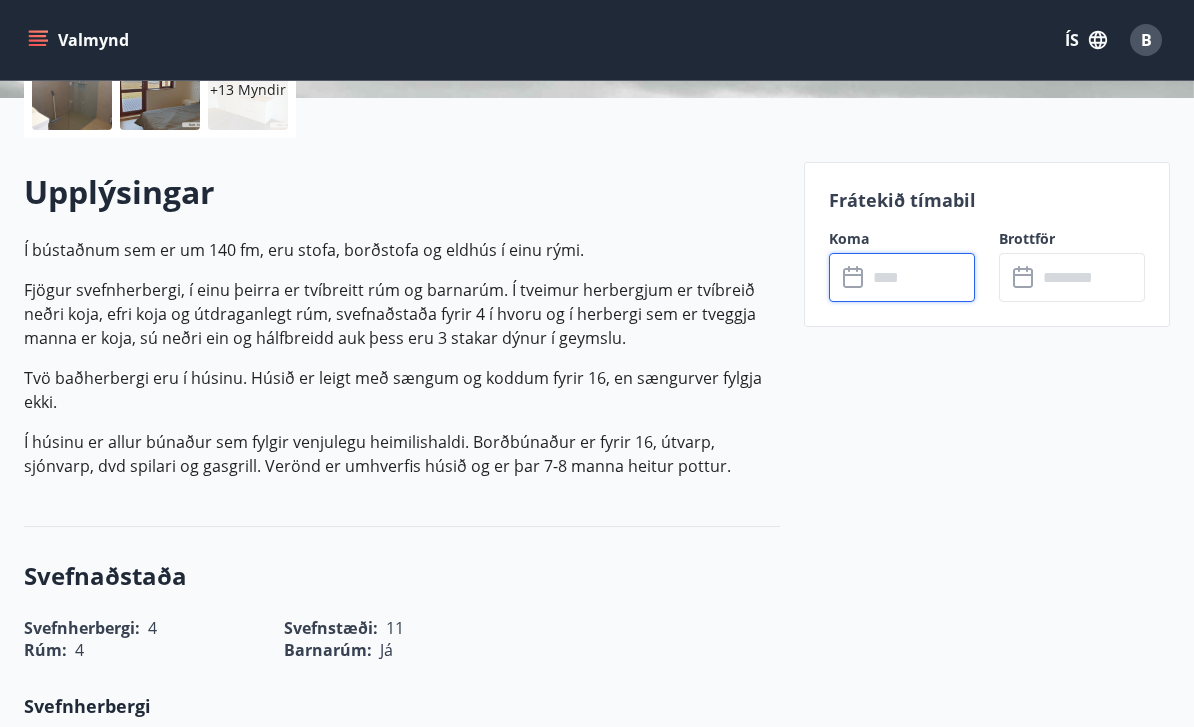 click at bounding box center [921, 277] 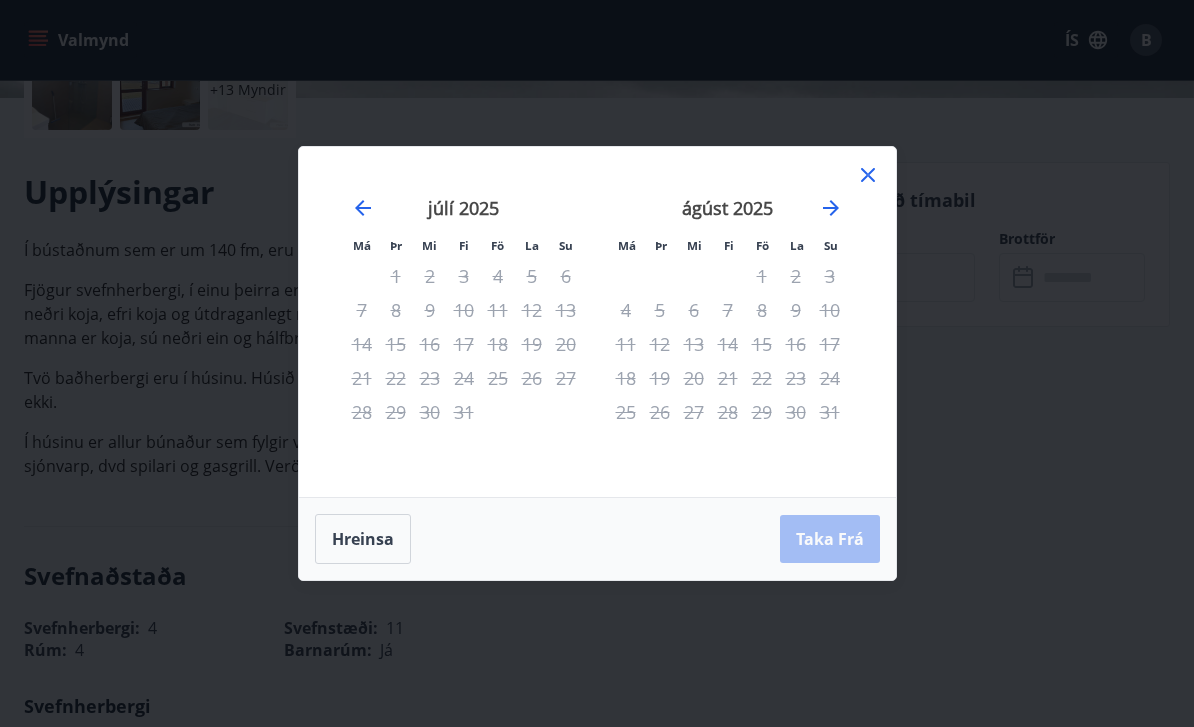 click 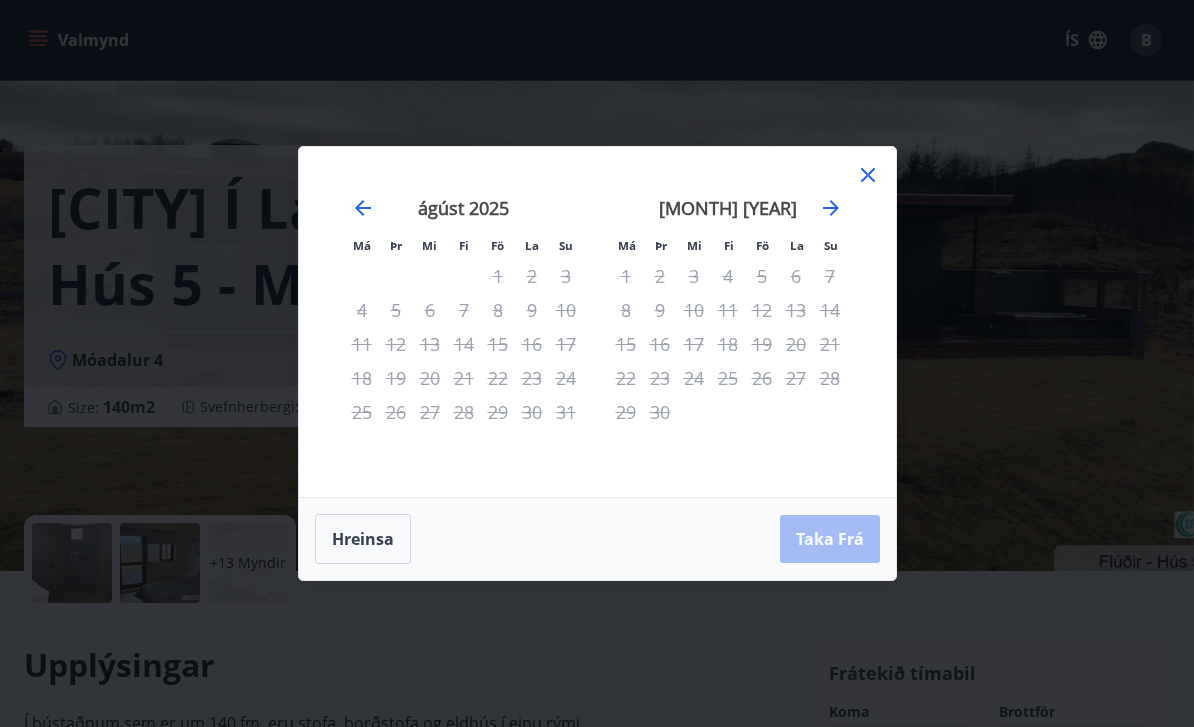 scroll, scrollTop: 0, scrollLeft: 0, axis: both 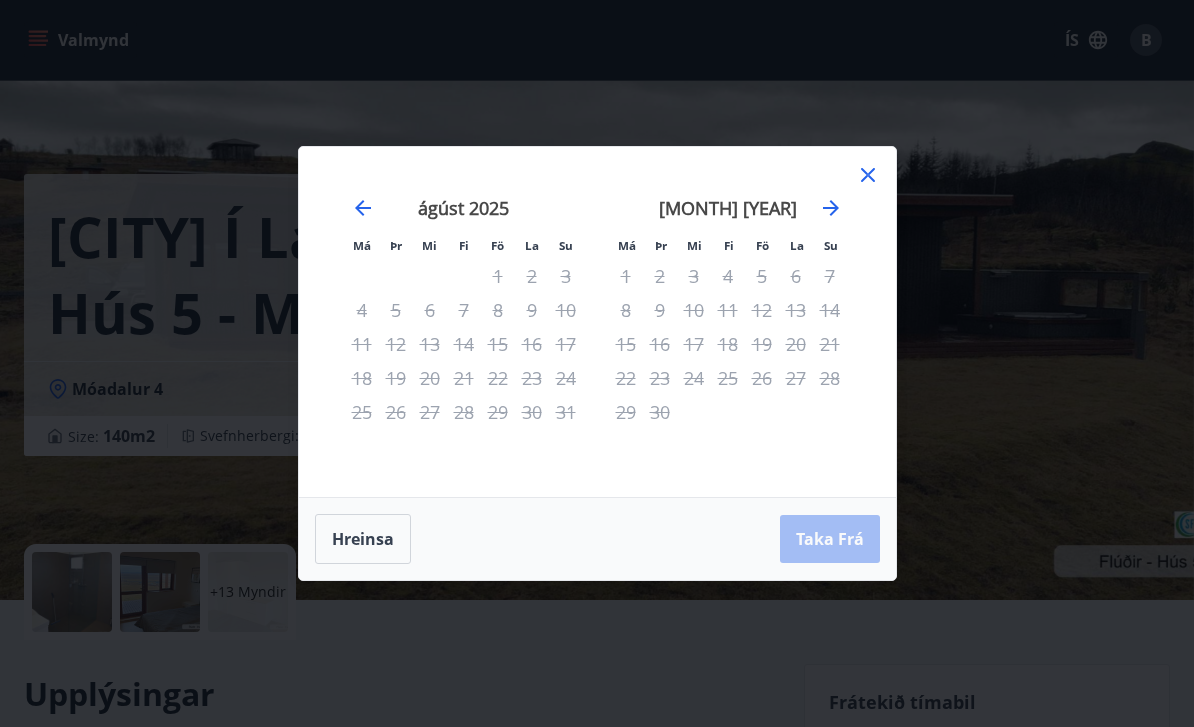 click 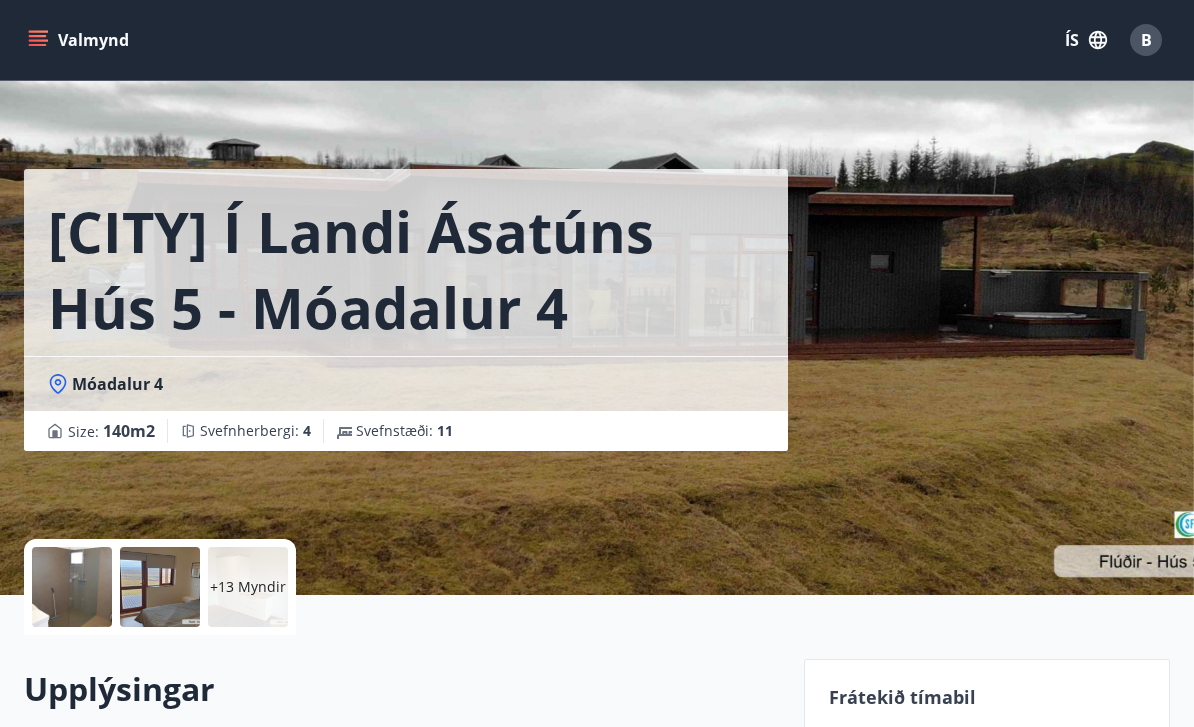 scroll, scrollTop: 0, scrollLeft: 0, axis: both 